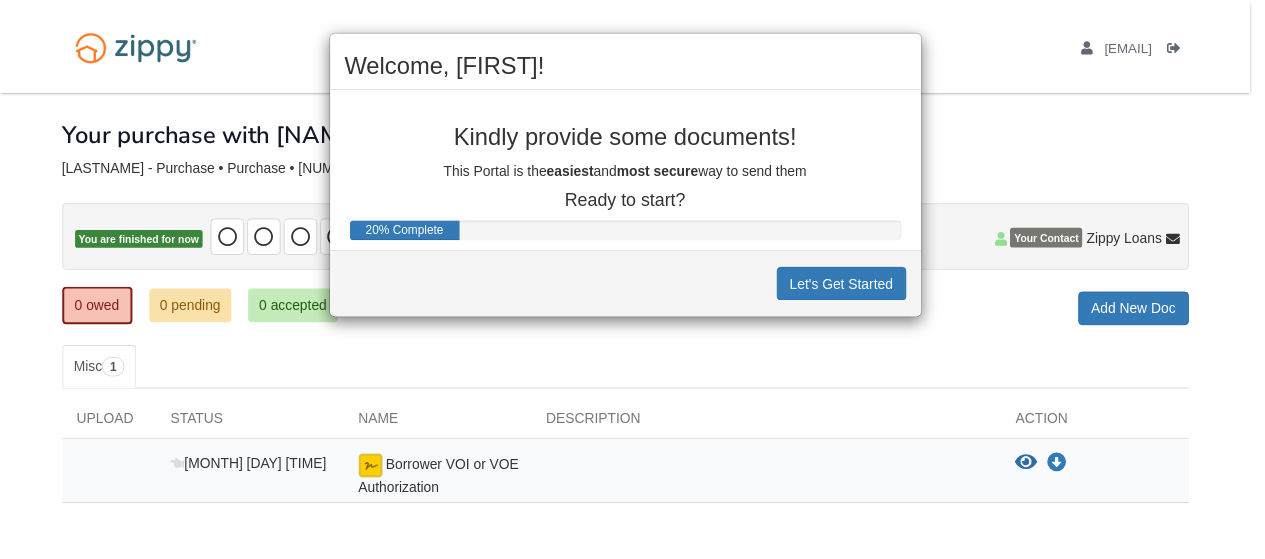 scroll, scrollTop: 0, scrollLeft: 0, axis: both 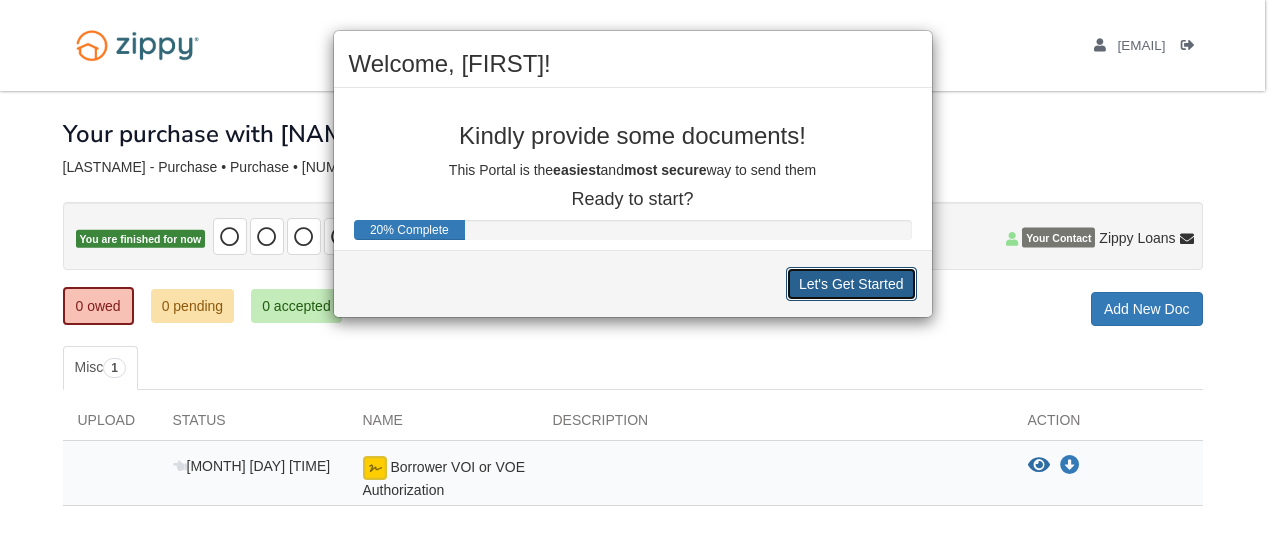 click on "Let's Get Started" at bounding box center (851, 284) 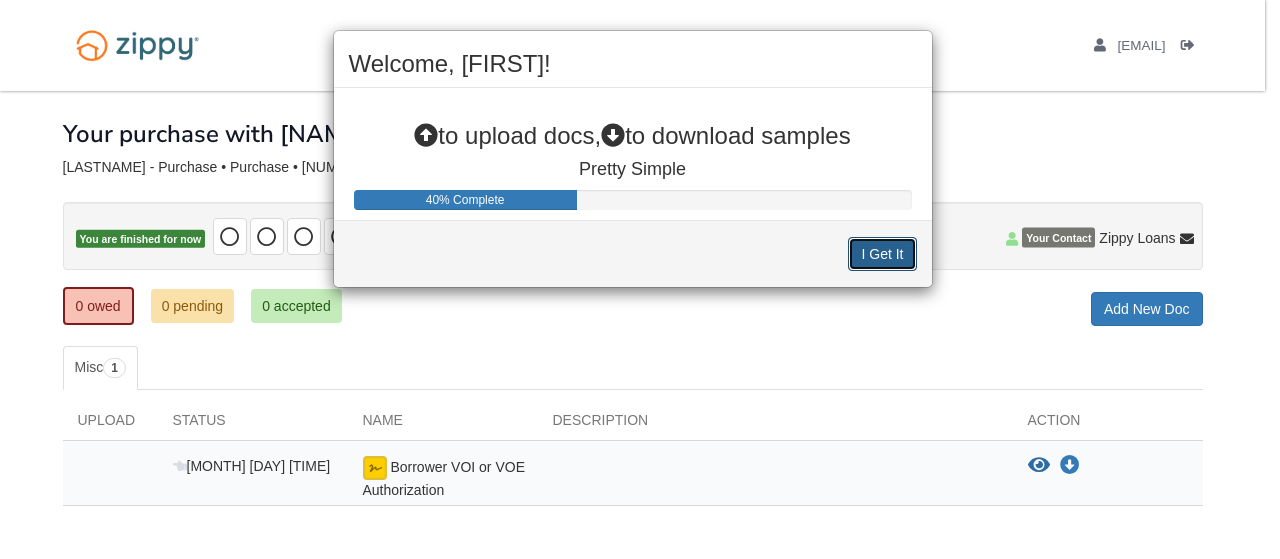 click on "I Get It" at bounding box center (882, 254) 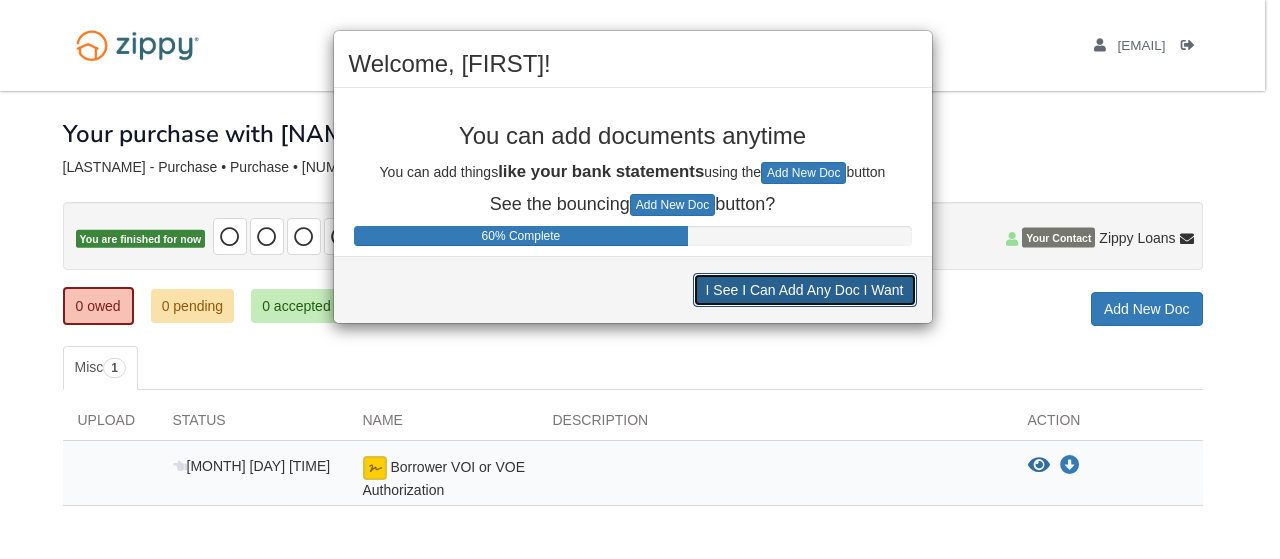click on "I See I Can Add Any Doc I Want" at bounding box center (805, 290) 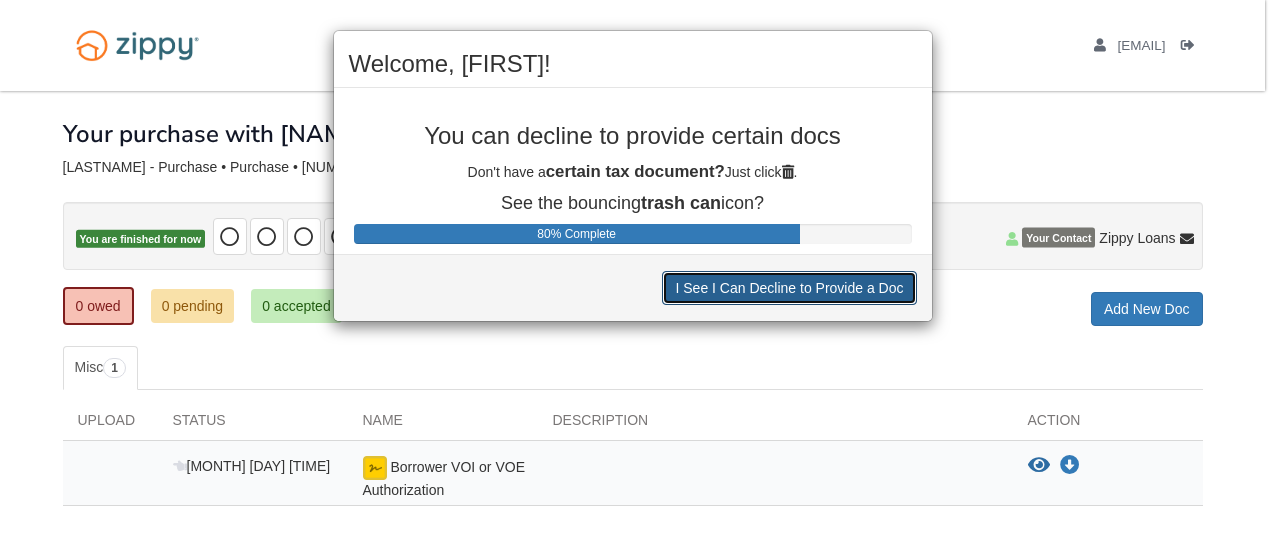 click on "I See I Can Decline to Provide a Doc" at bounding box center [789, 288] 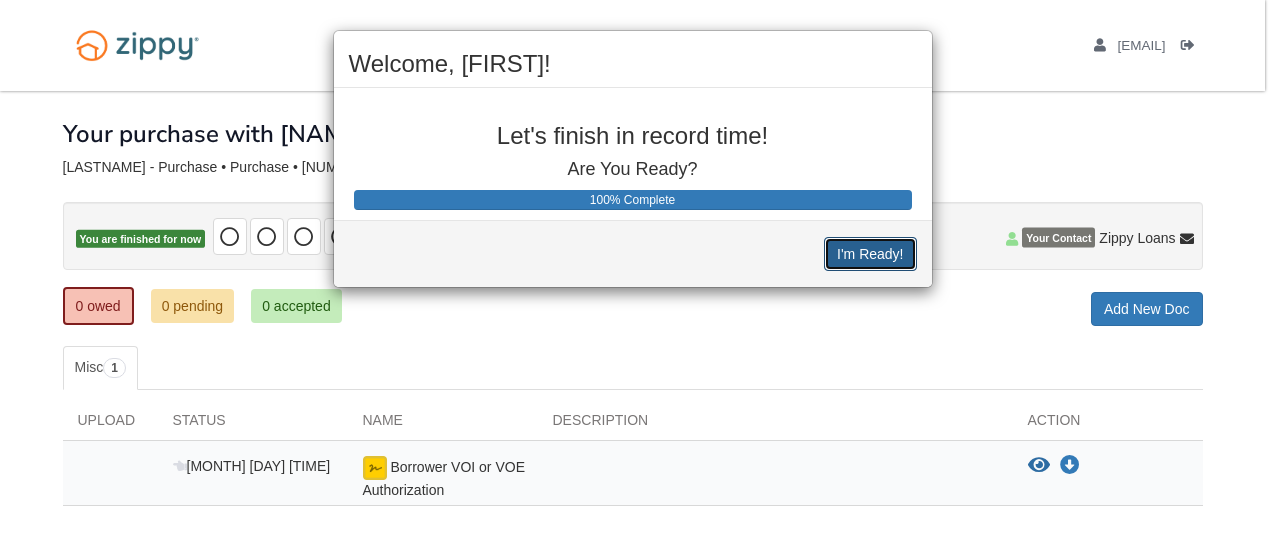 click on "I'm Ready!" at bounding box center (870, 254) 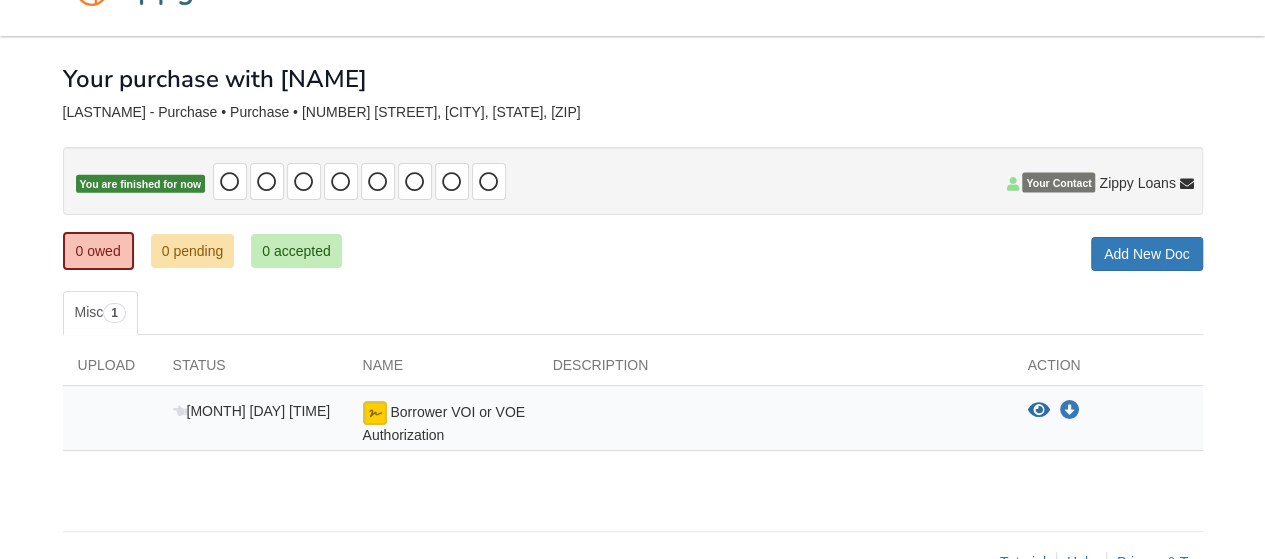 scroll, scrollTop: 100, scrollLeft: 0, axis: vertical 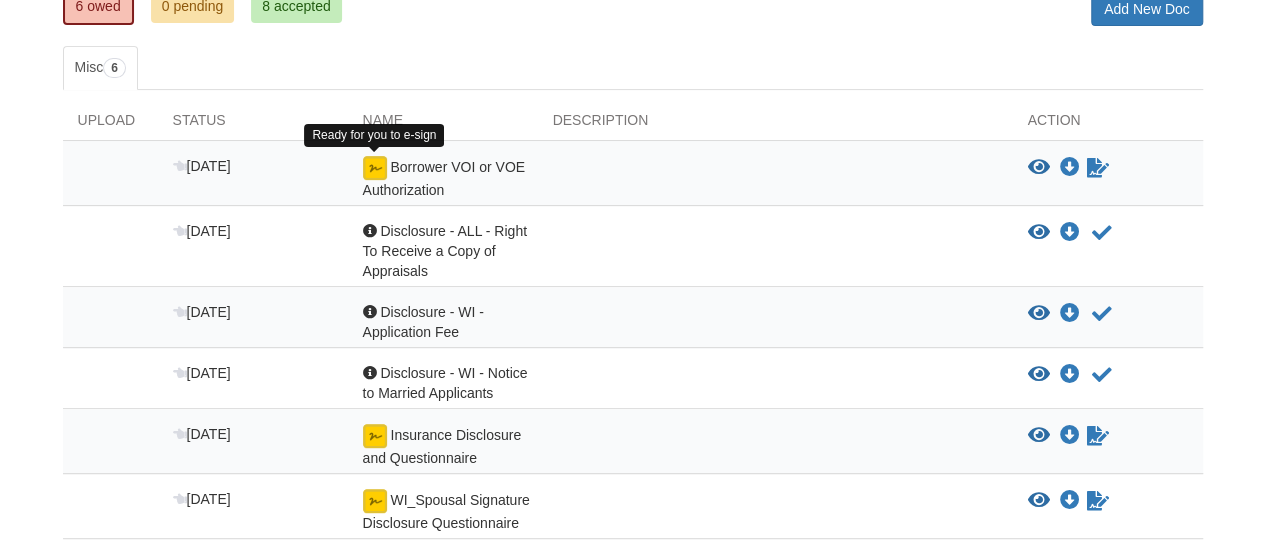 click at bounding box center [375, 168] 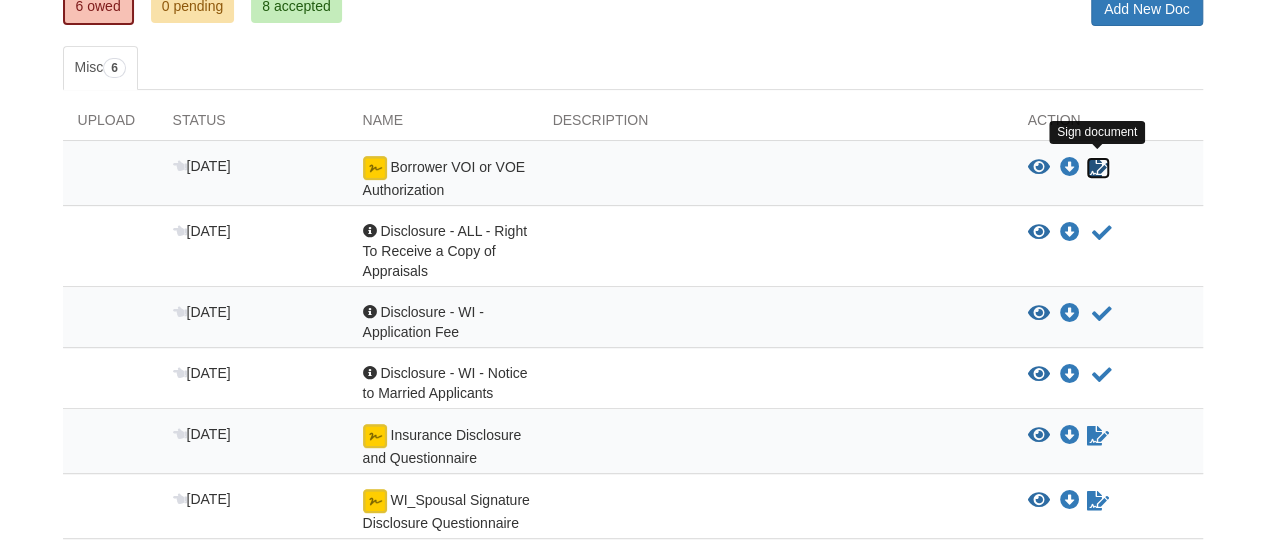 click at bounding box center (1098, 168) 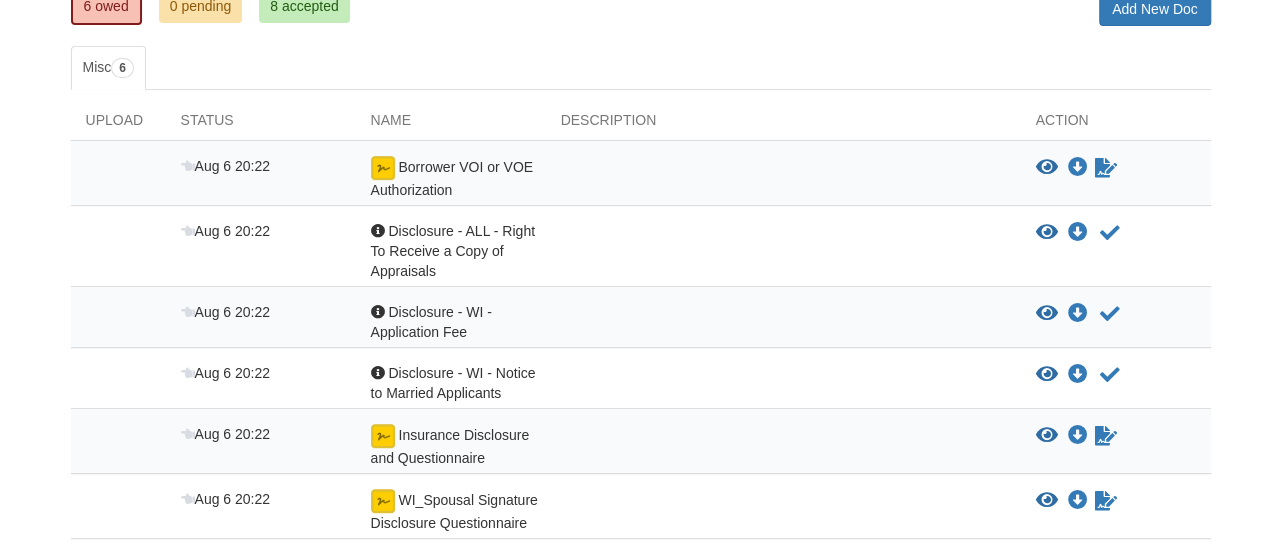 scroll, scrollTop: 400, scrollLeft: 0, axis: vertical 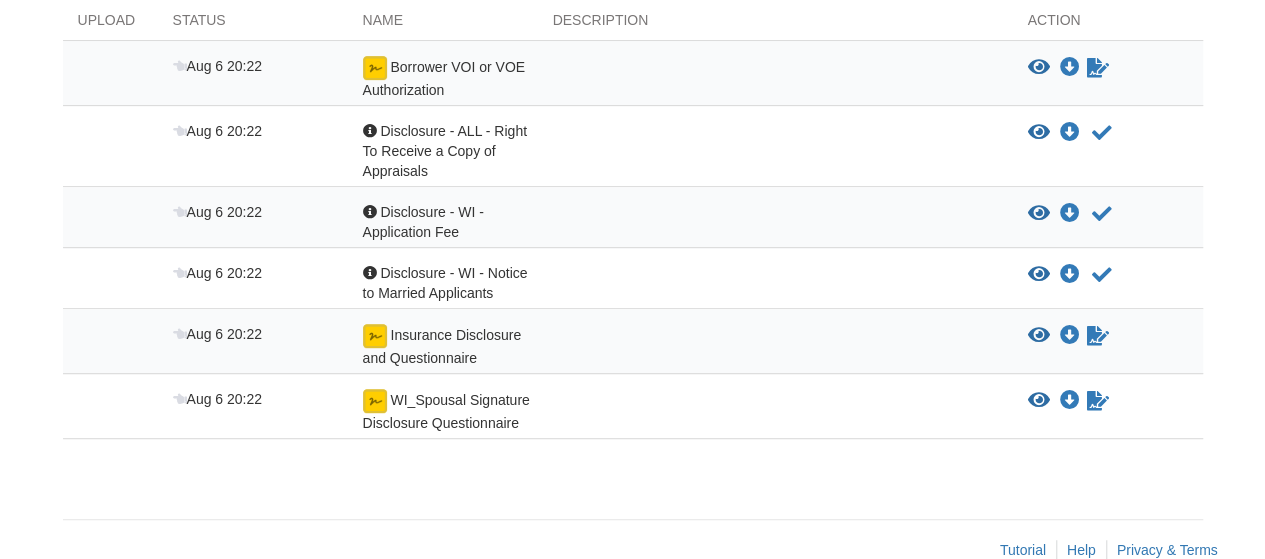 click on "Disclosure - ALL - Right To Receive a Copy of Appraisals" at bounding box center (445, 151) 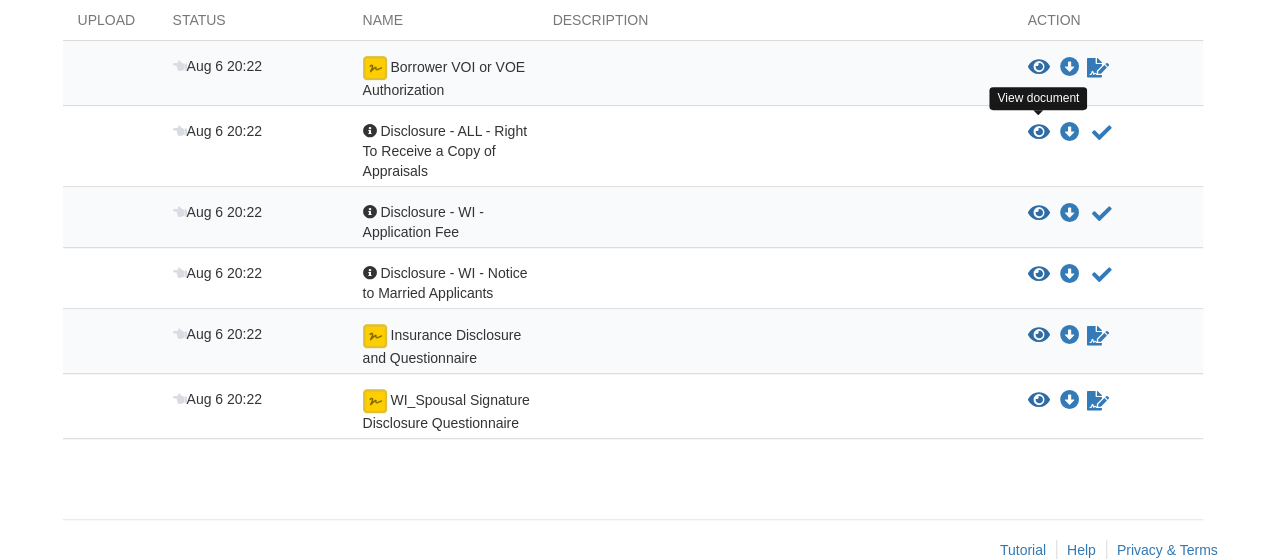 click at bounding box center (1039, 133) 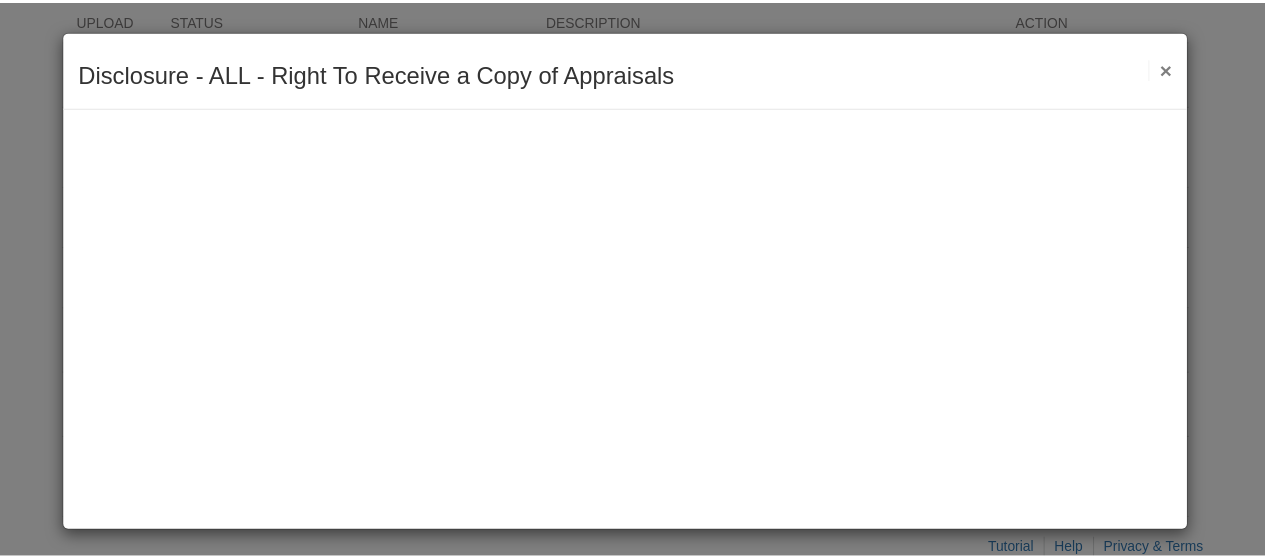 scroll, scrollTop: 4, scrollLeft: 0, axis: vertical 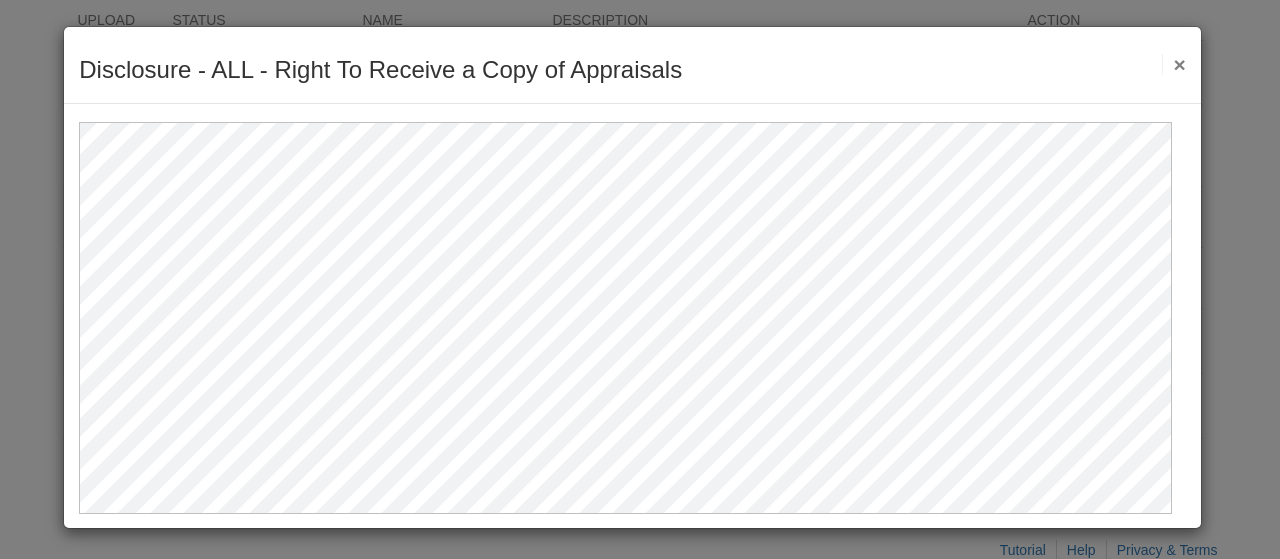 click on "×" at bounding box center [1173, 64] 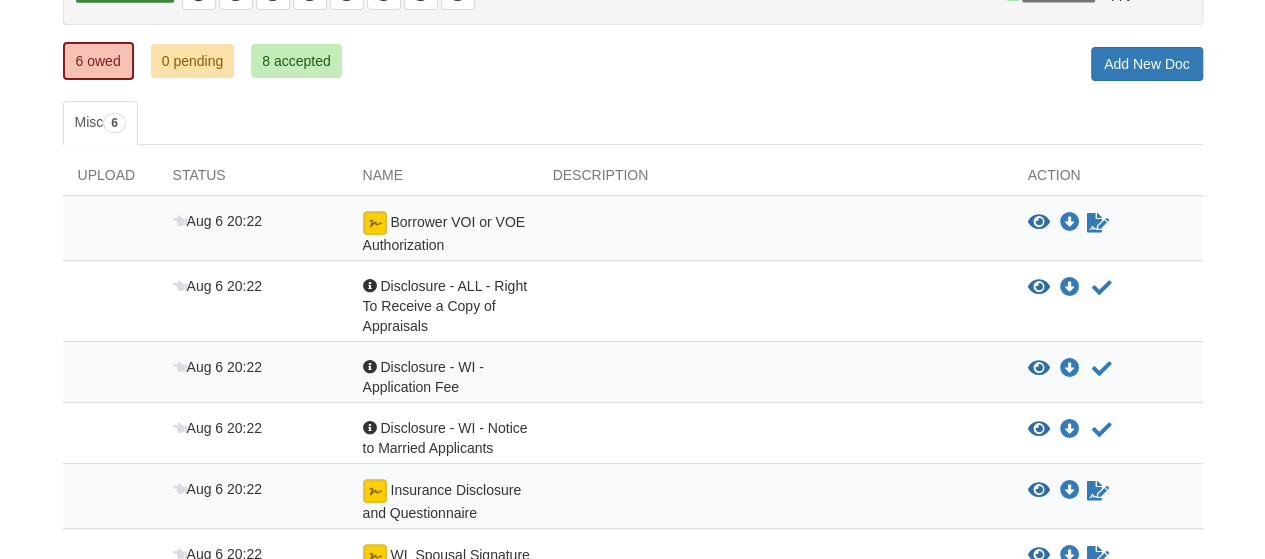 scroll, scrollTop: 200, scrollLeft: 0, axis: vertical 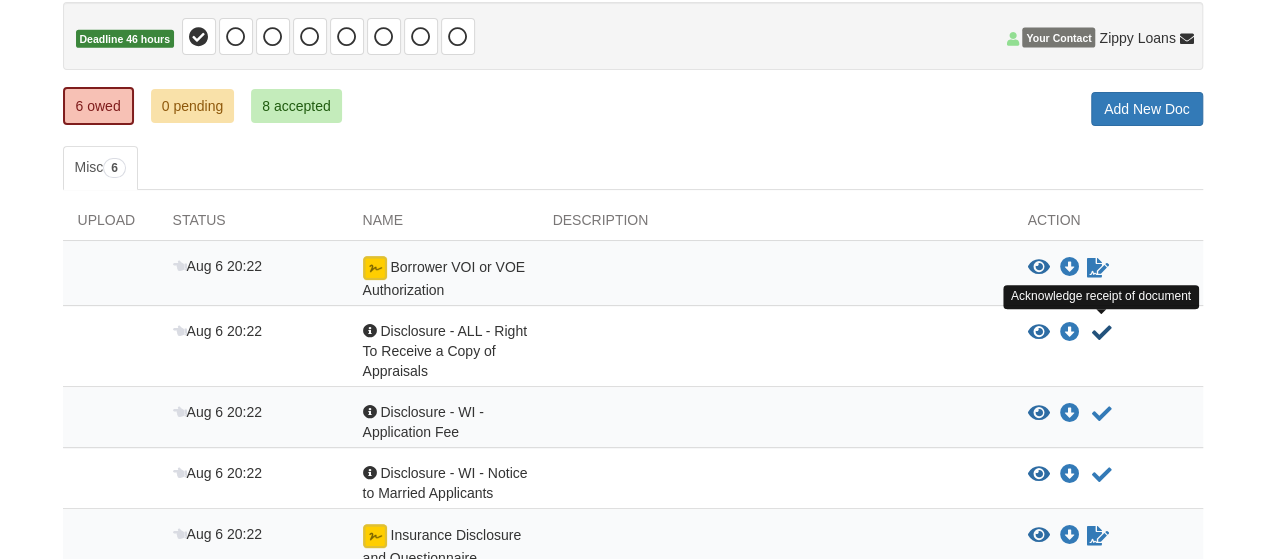 click at bounding box center (1102, 333) 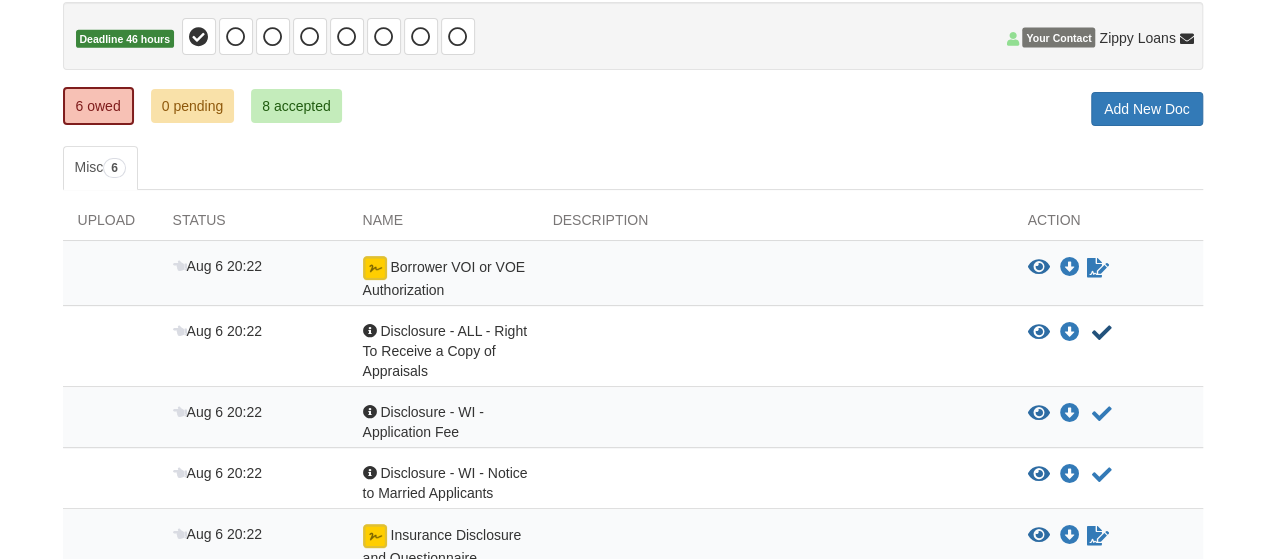 click at bounding box center [1102, 333] 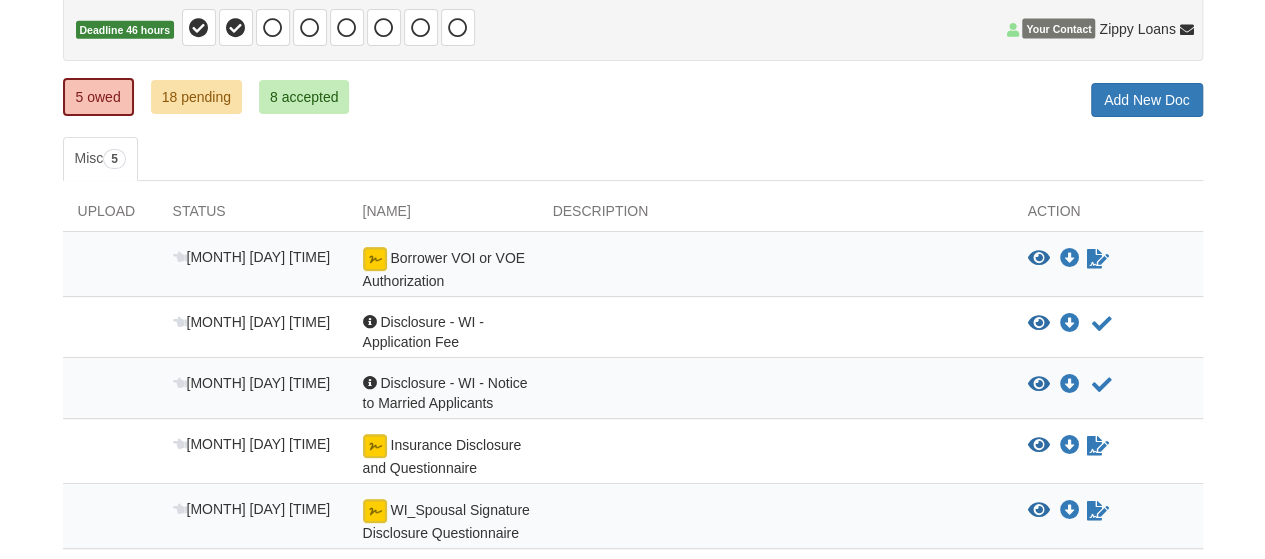 scroll, scrollTop: 253, scrollLeft: 0, axis: vertical 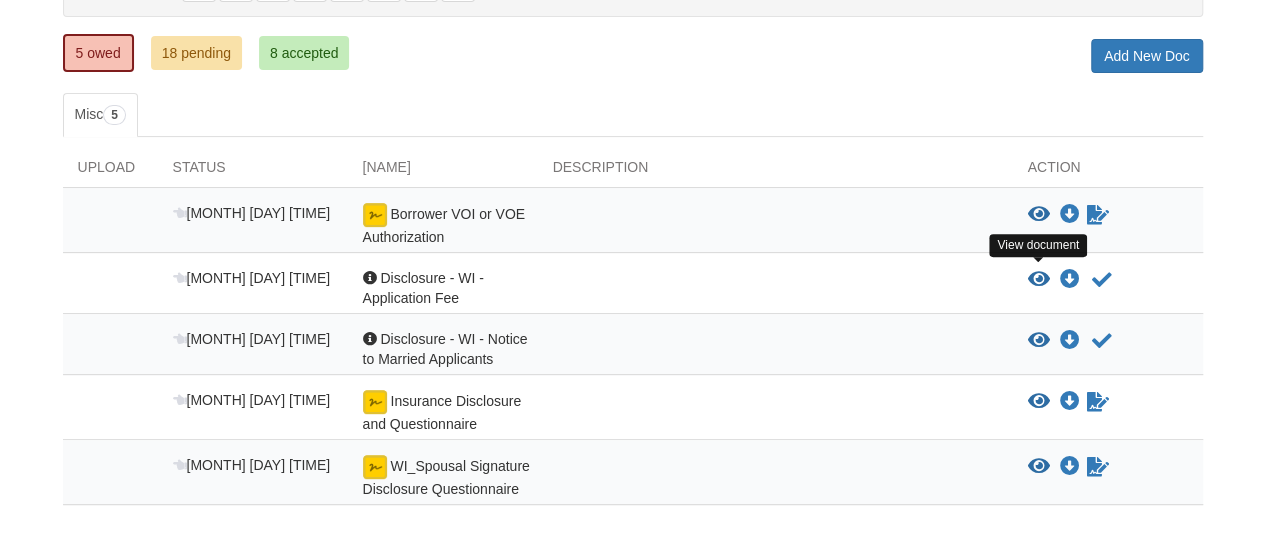 click at bounding box center (1039, 280) 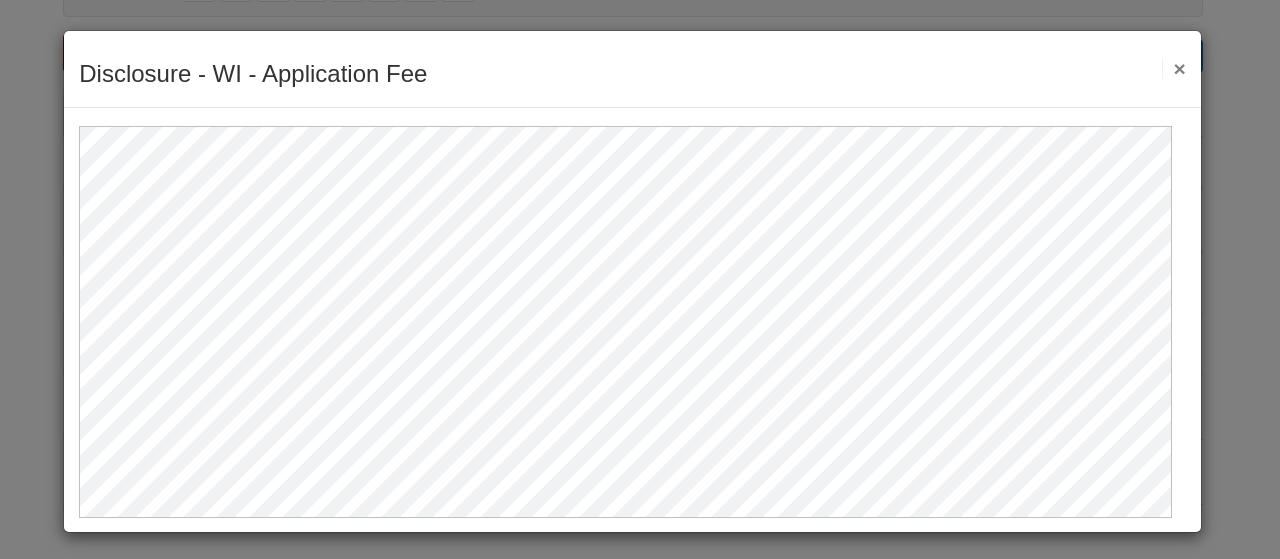 click on "×" at bounding box center (1173, 68) 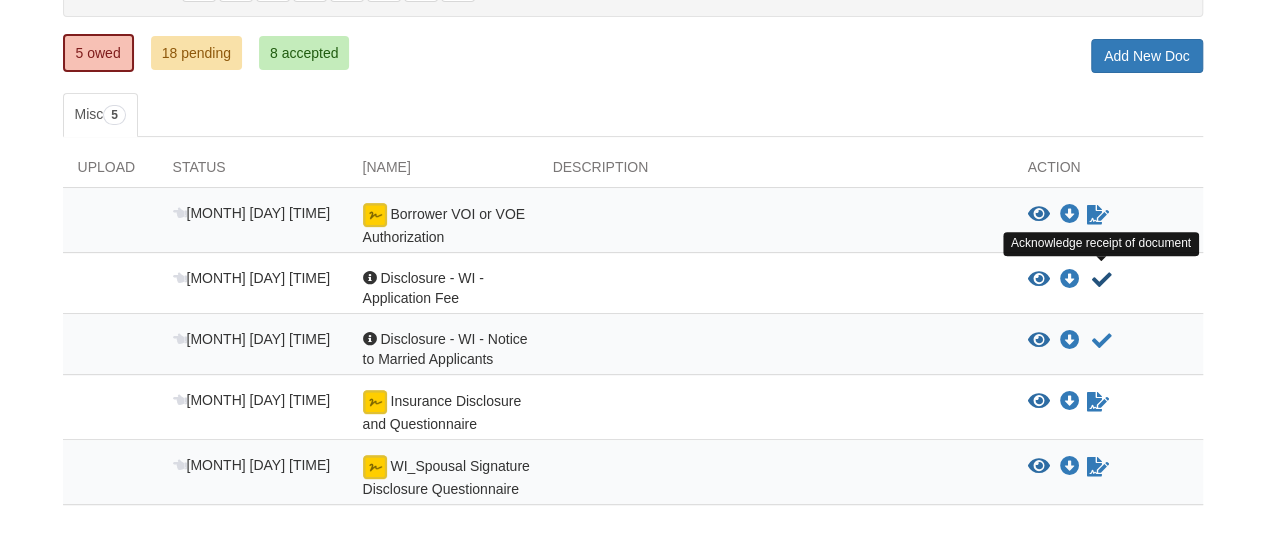 click at bounding box center (1102, 280) 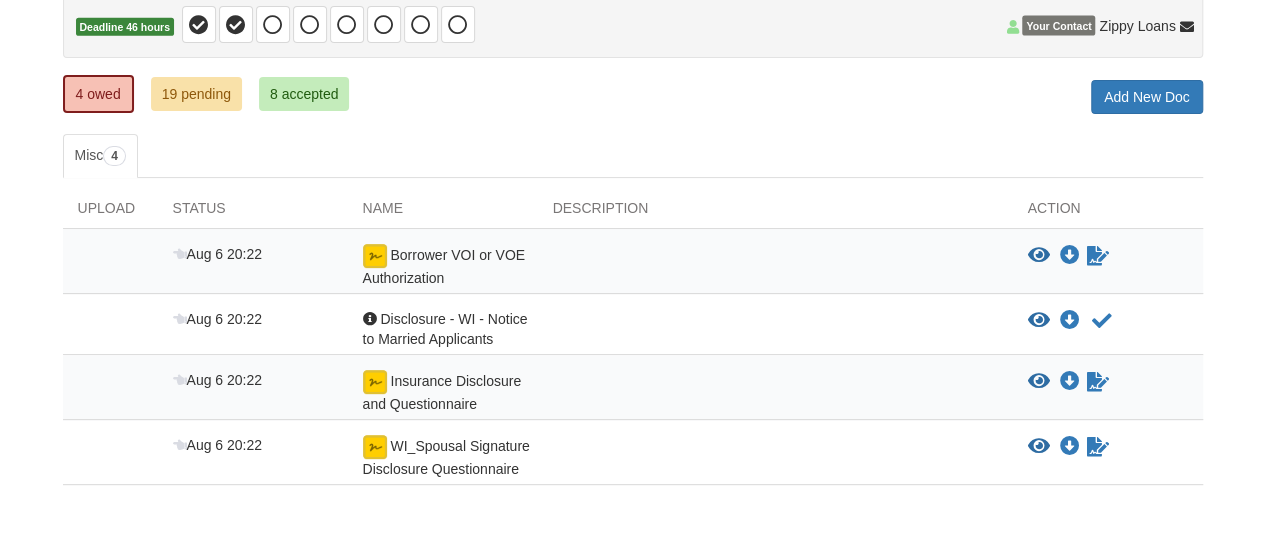 scroll, scrollTop: 212, scrollLeft: 0, axis: vertical 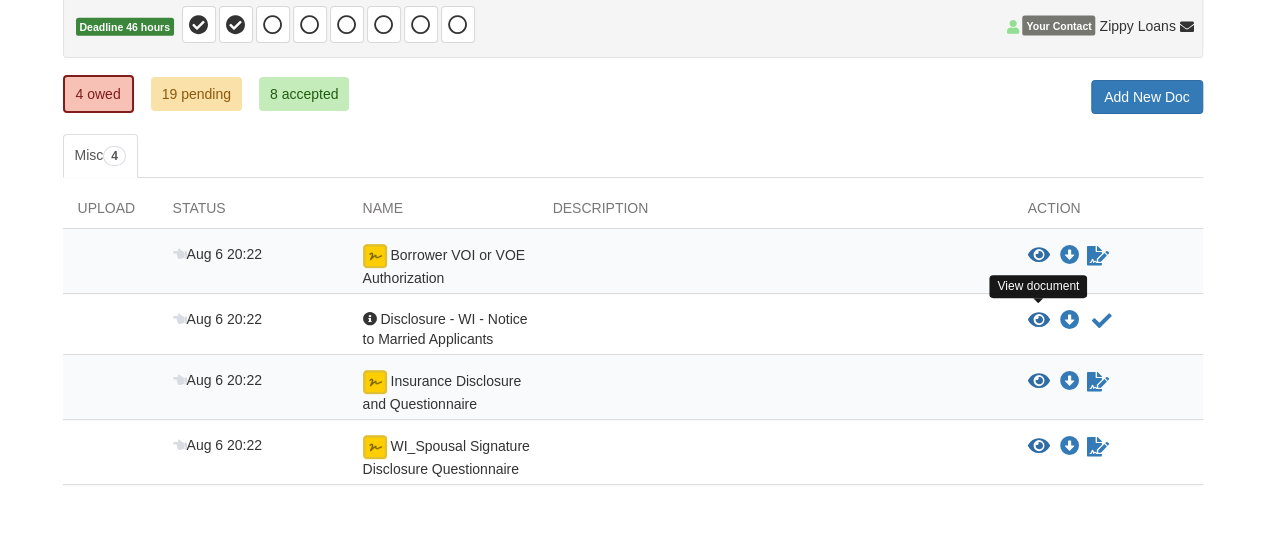 click at bounding box center [1039, 321] 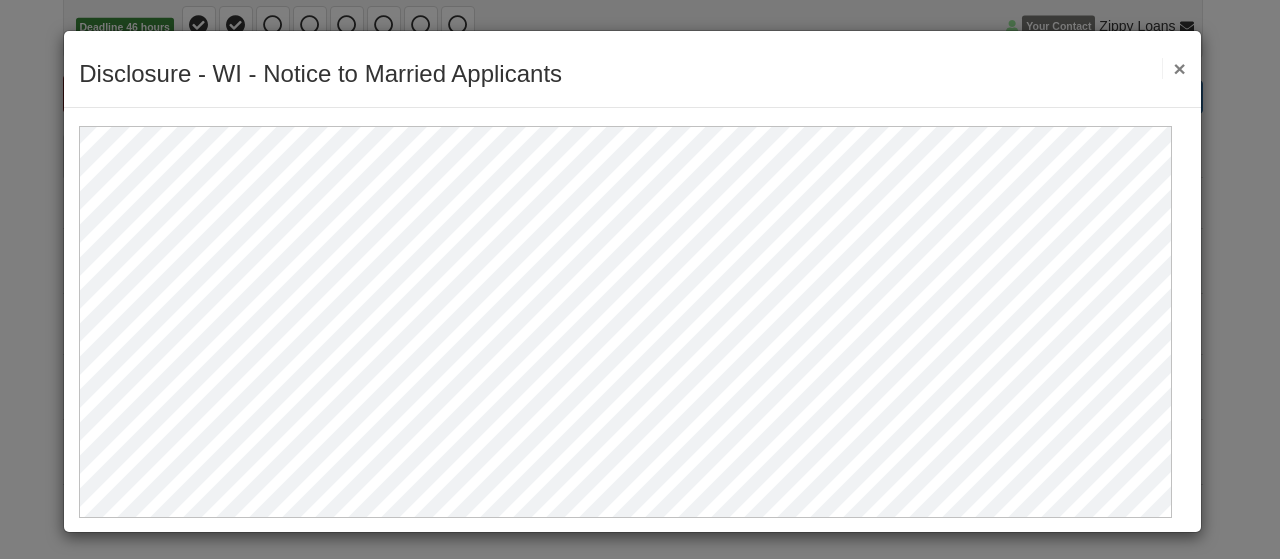 click on "×" at bounding box center (1173, 68) 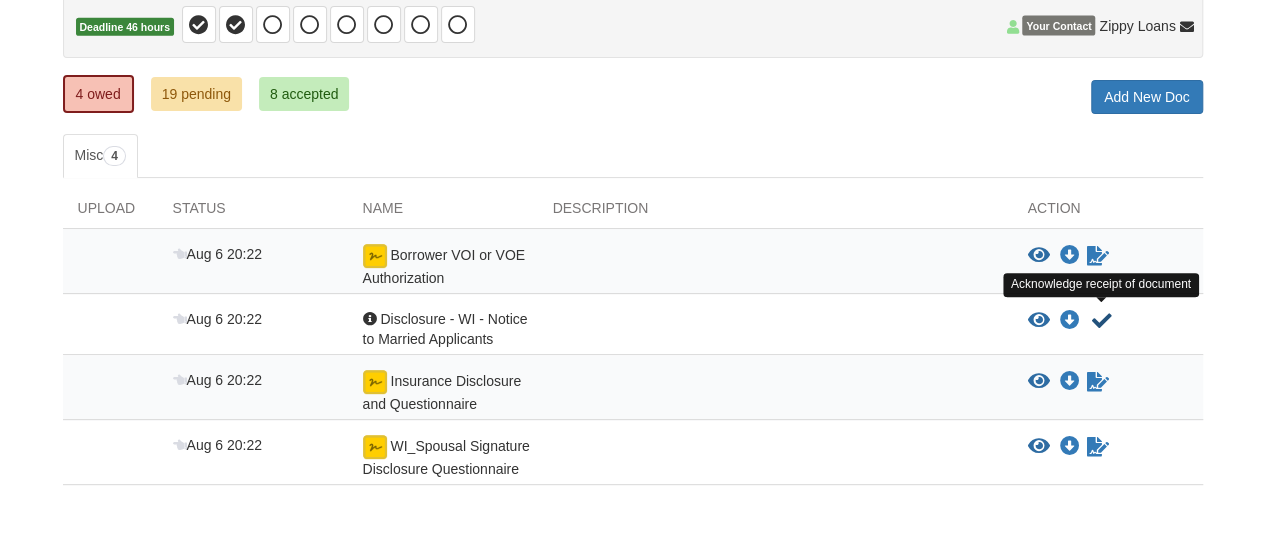 click at bounding box center (1102, 321) 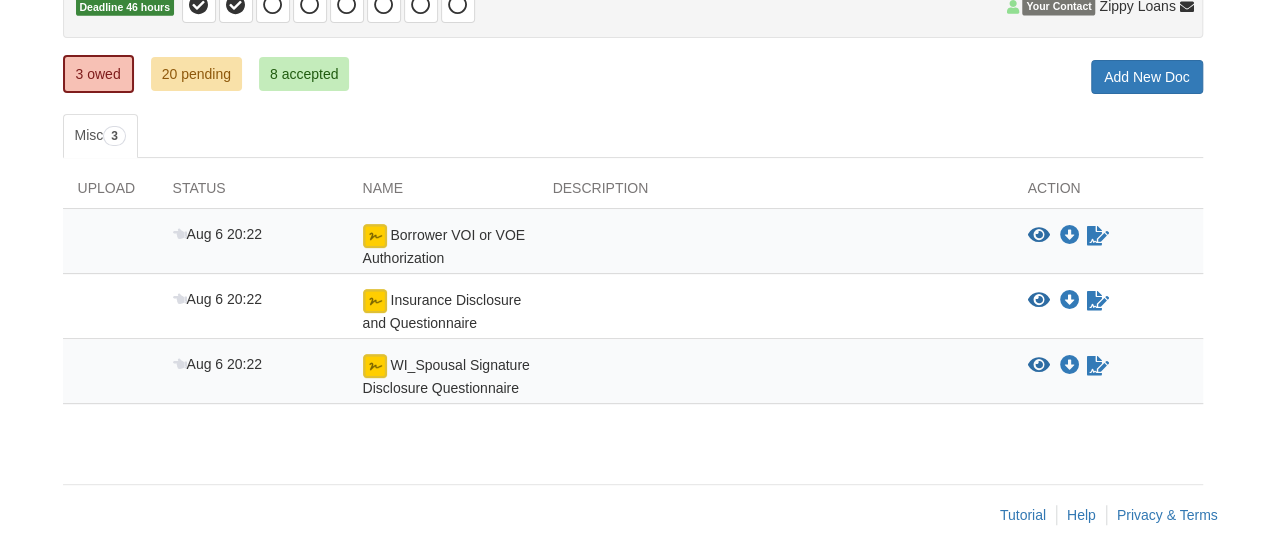 scroll, scrollTop: 232, scrollLeft: 0, axis: vertical 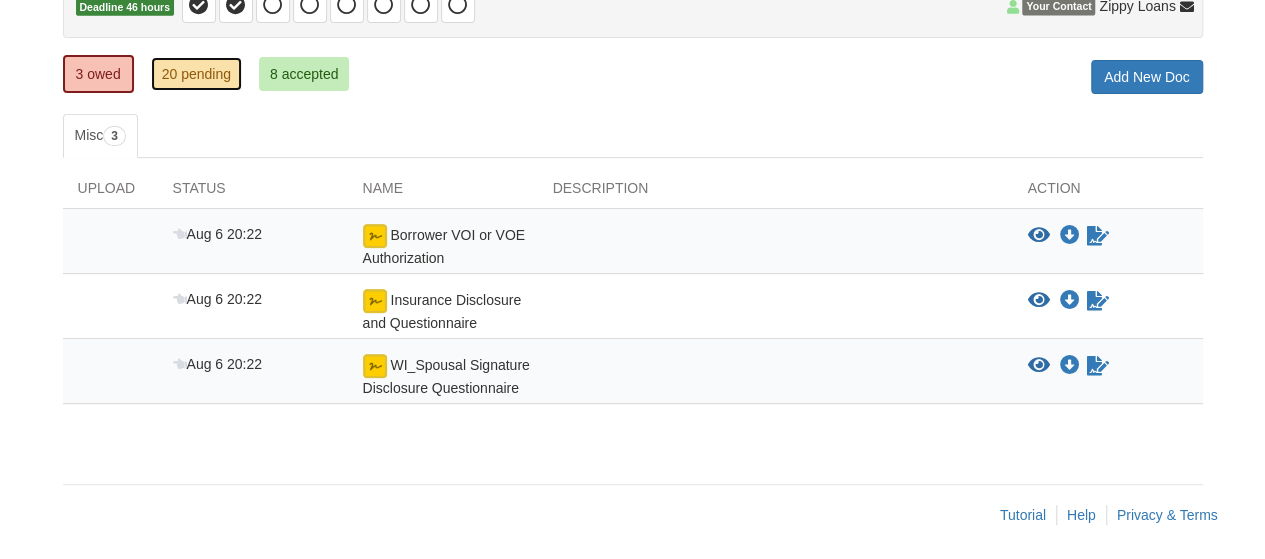 click on "20 pending" at bounding box center (196, 74) 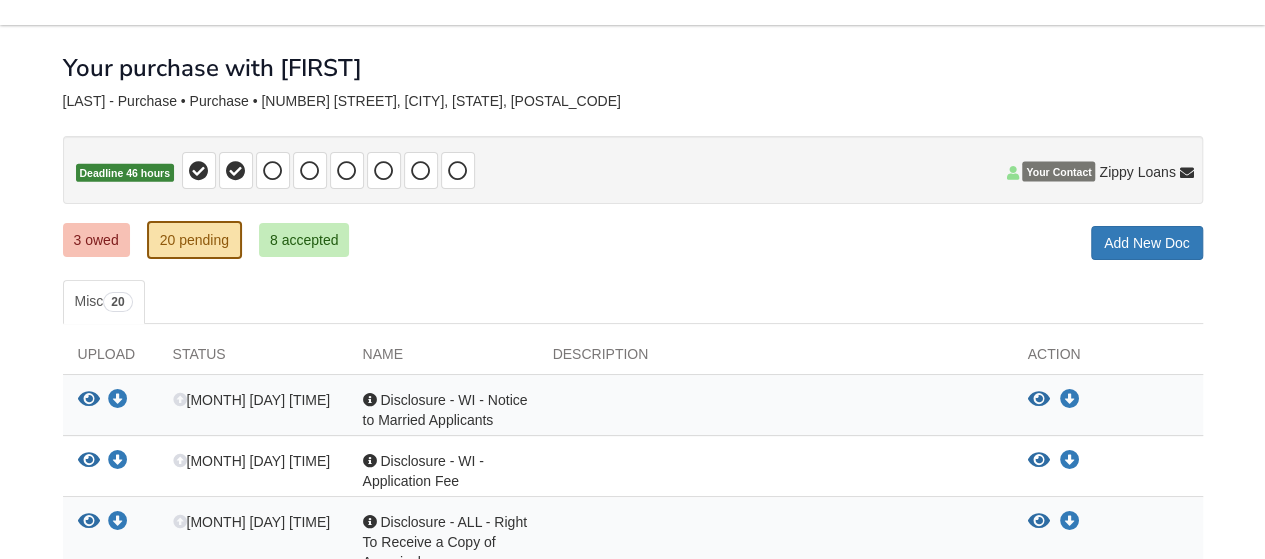 scroll, scrollTop: 0, scrollLeft: 0, axis: both 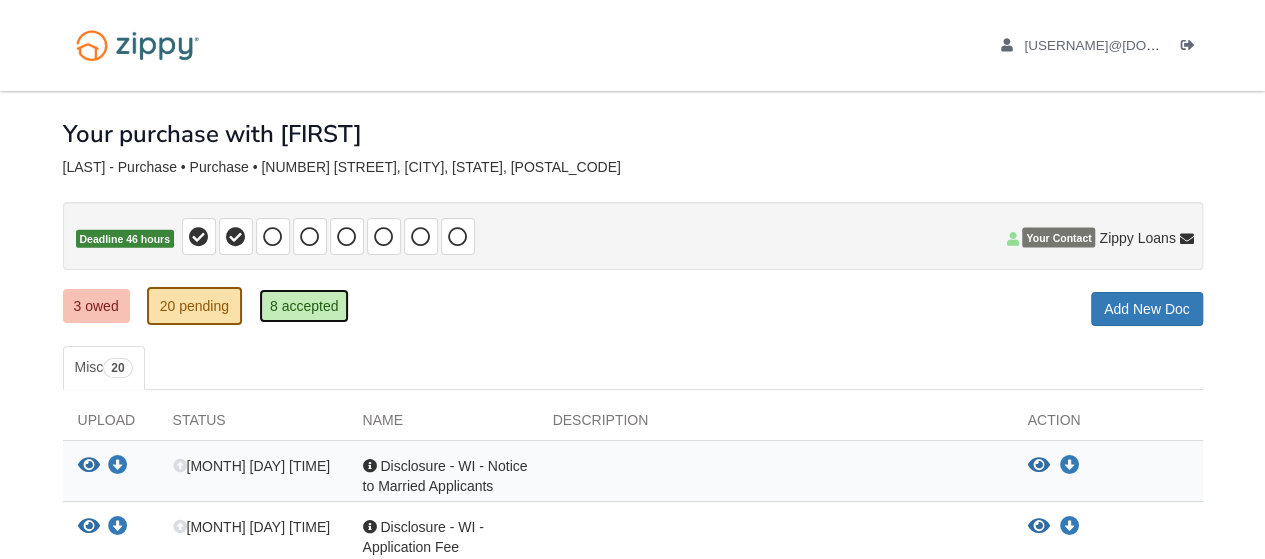 click on "8 accepted" at bounding box center (304, 306) 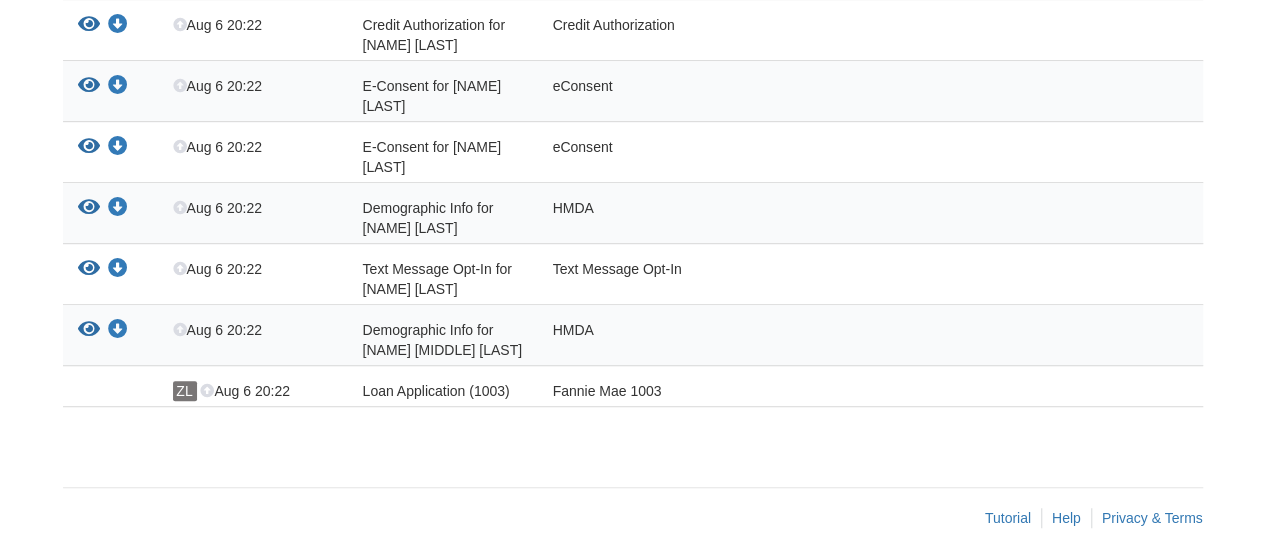 scroll, scrollTop: 503, scrollLeft: 0, axis: vertical 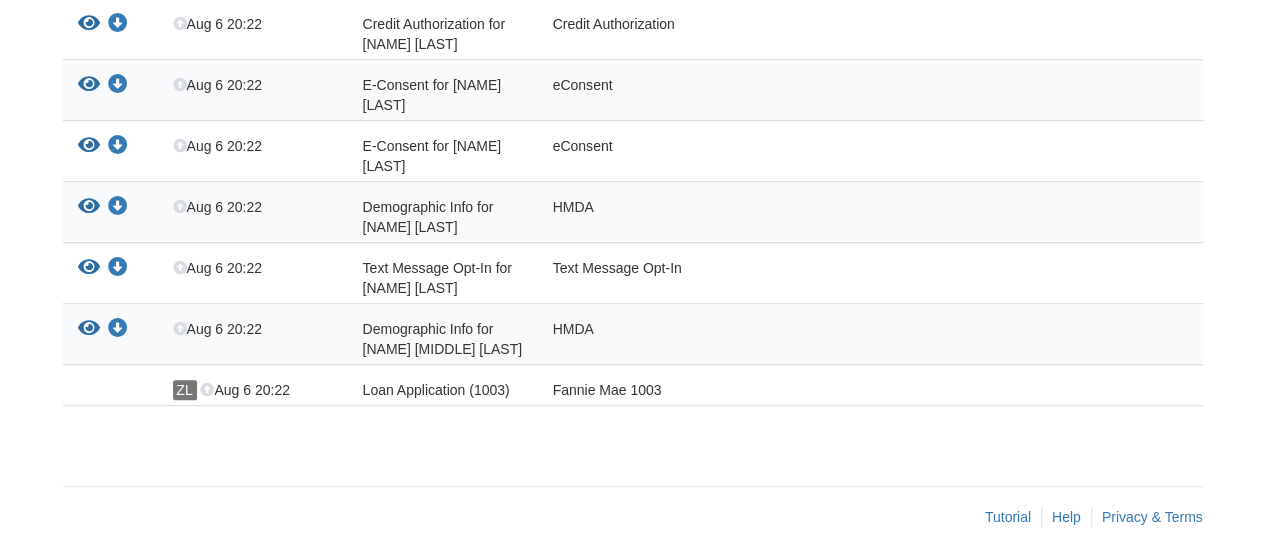 click on "Fannie Mae 1003" at bounding box center (775, 390) 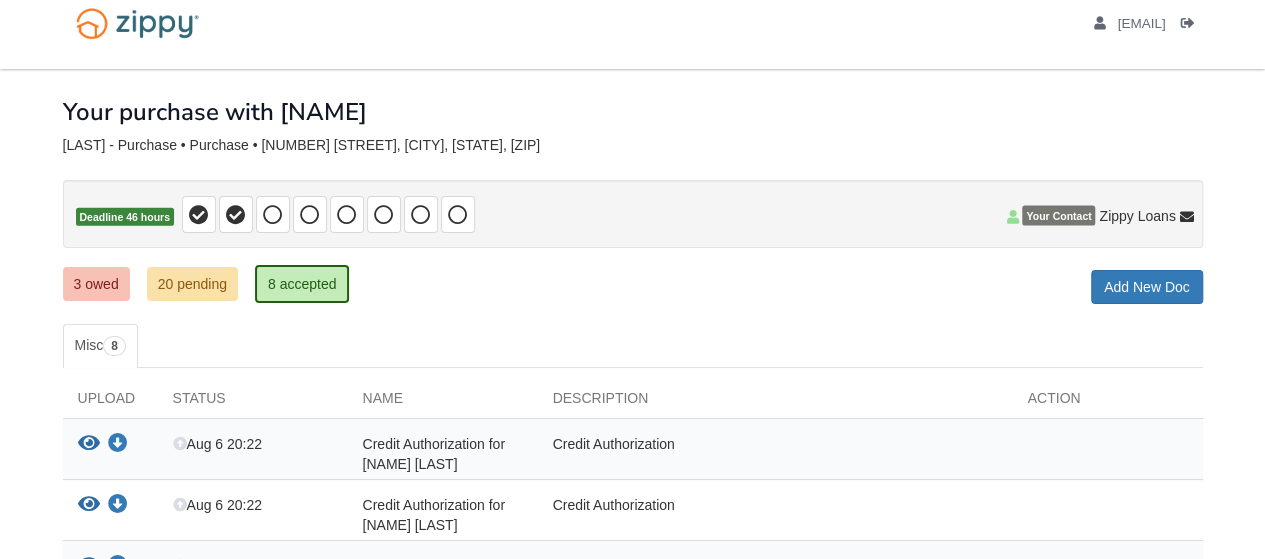 scroll, scrollTop: 0, scrollLeft: 0, axis: both 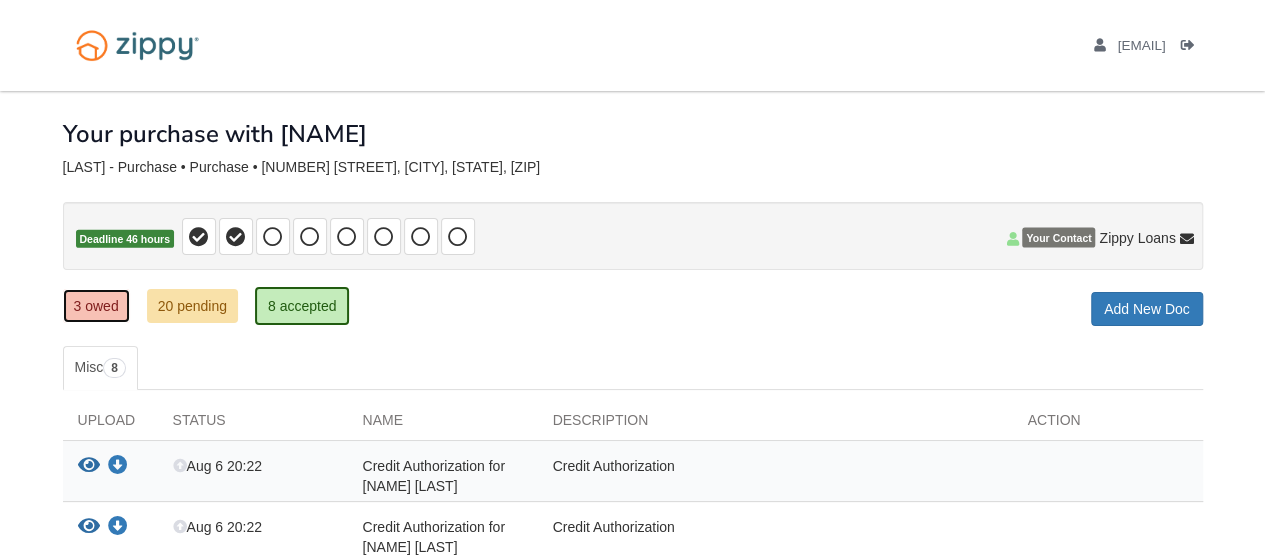 click on "3 owed" at bounding box center (96, 306) 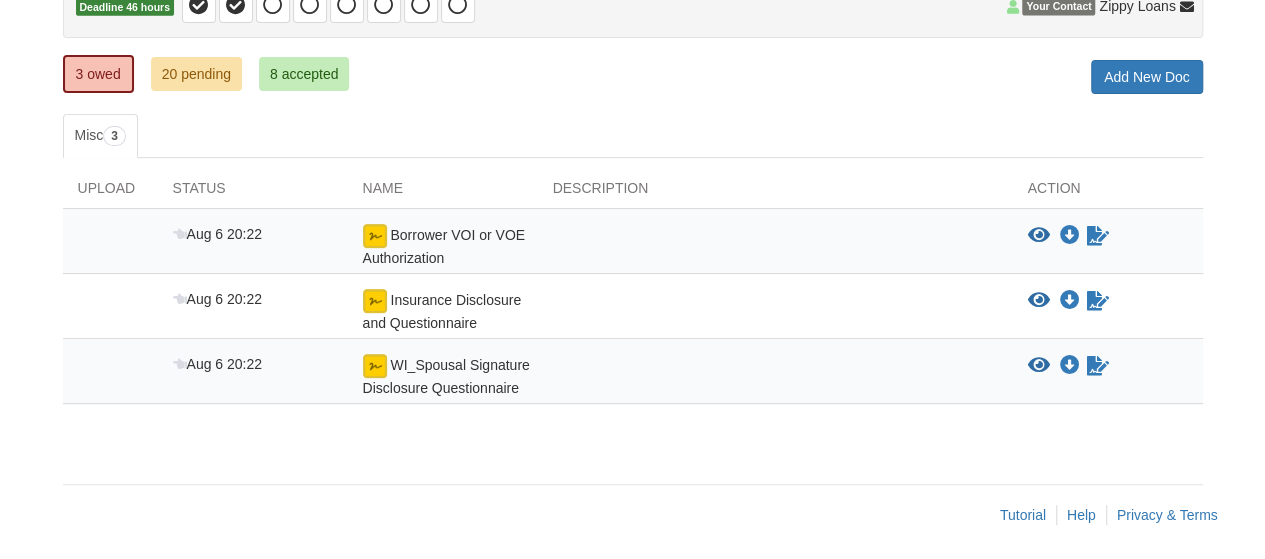 scroll, scrollTop: 232, scrollLeft: 0, axis: vertical 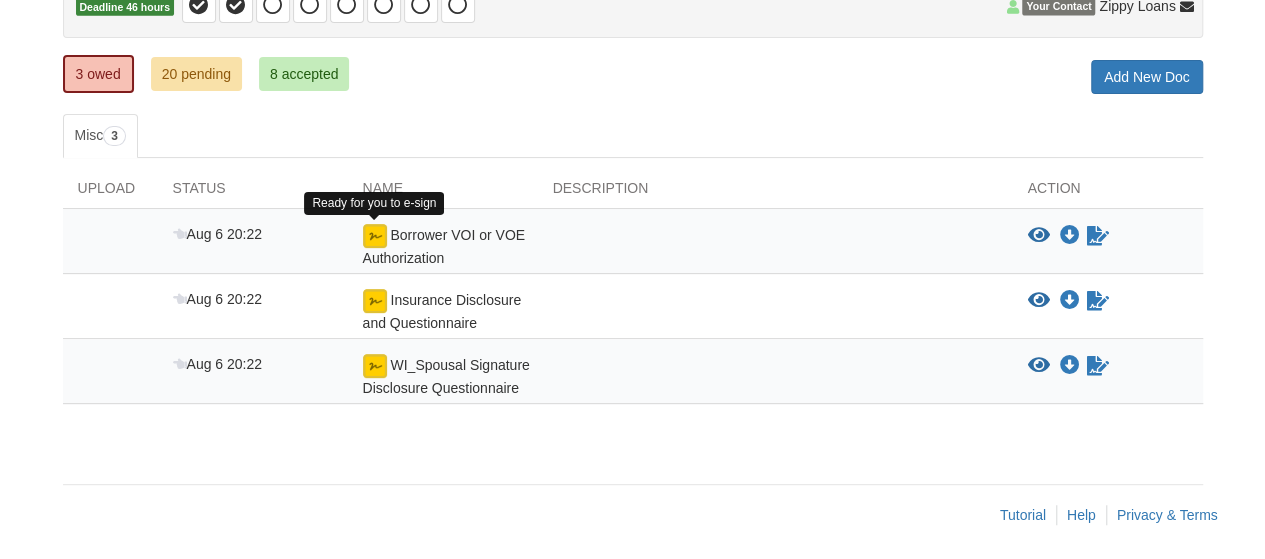 click at bounding box center [375, 236] 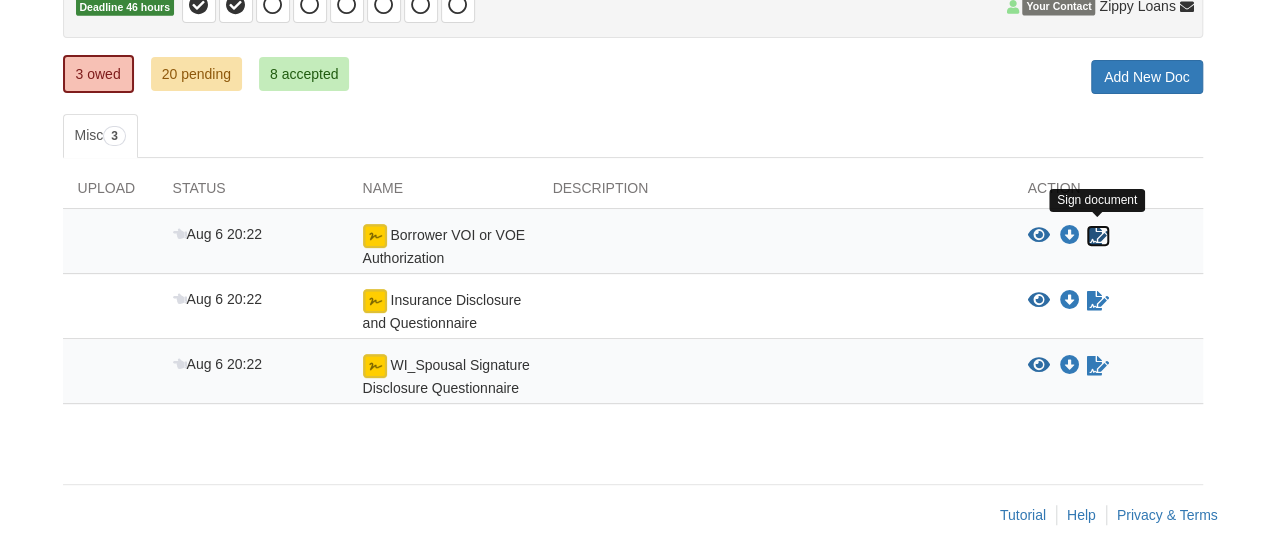 click at bounding box center [1098, 236] 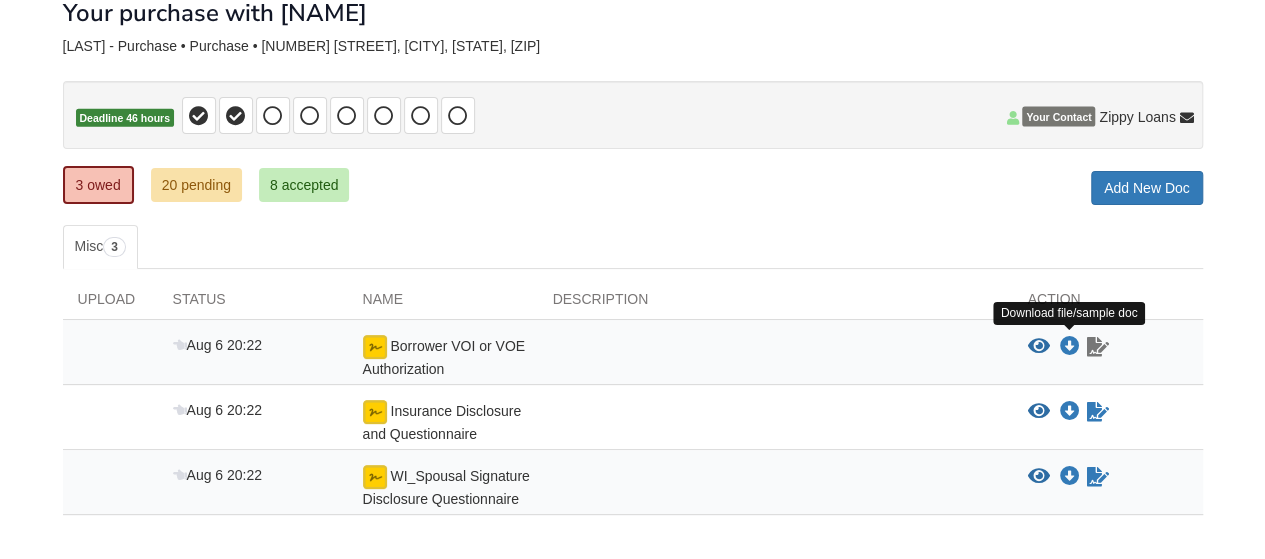 scroll, scrollTop: 121, scrollLeft: 0, axis: vertical 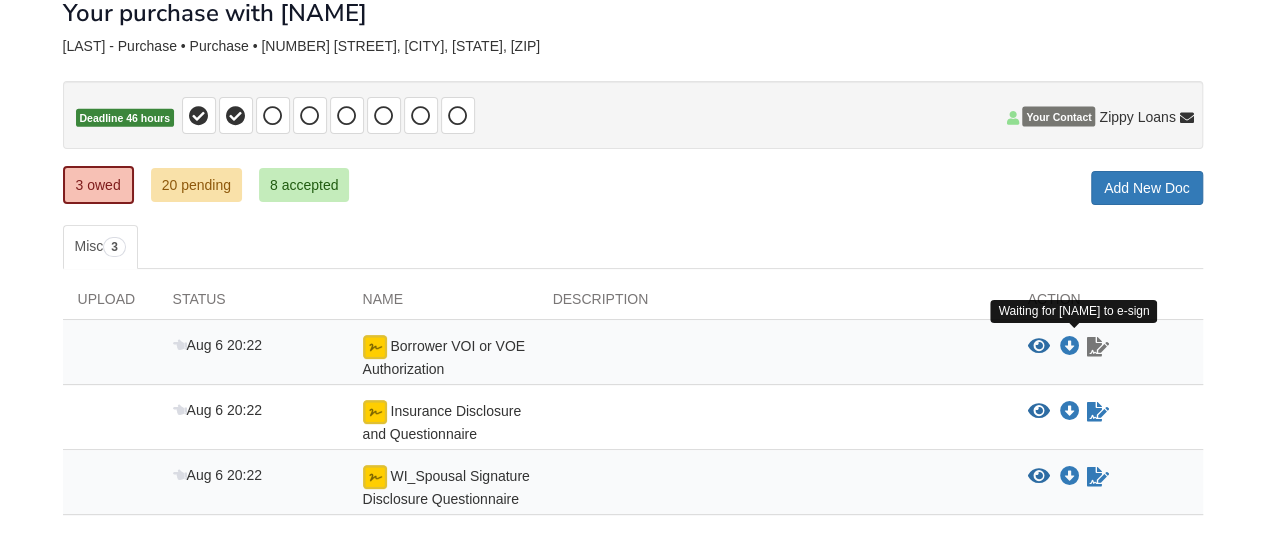click at bounding box center (1098, 347) 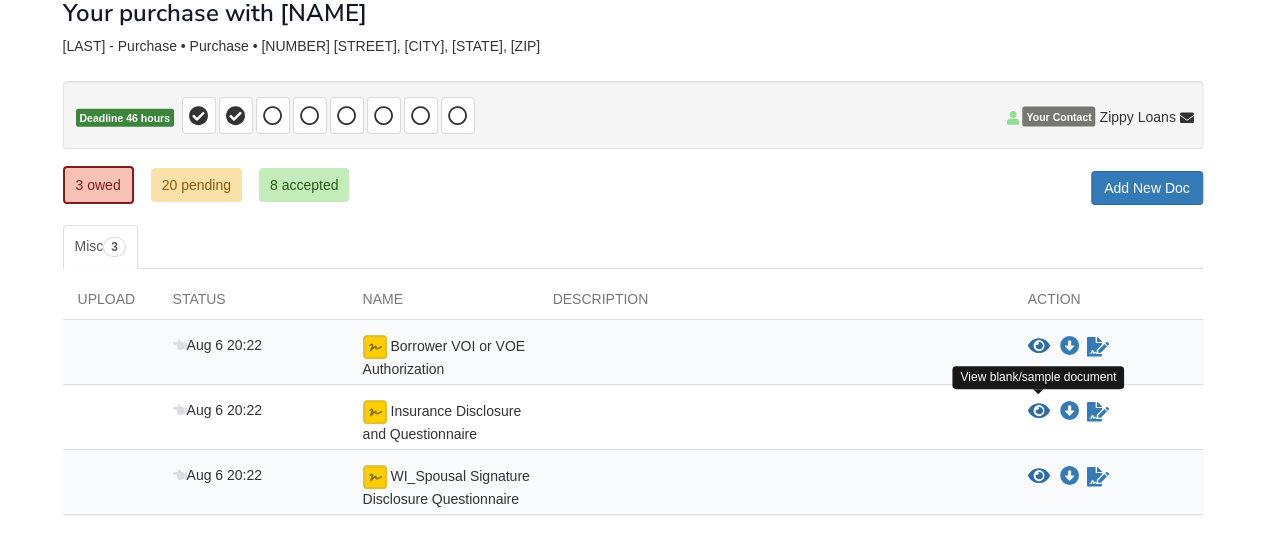 click at bounding box center [1039, 412] 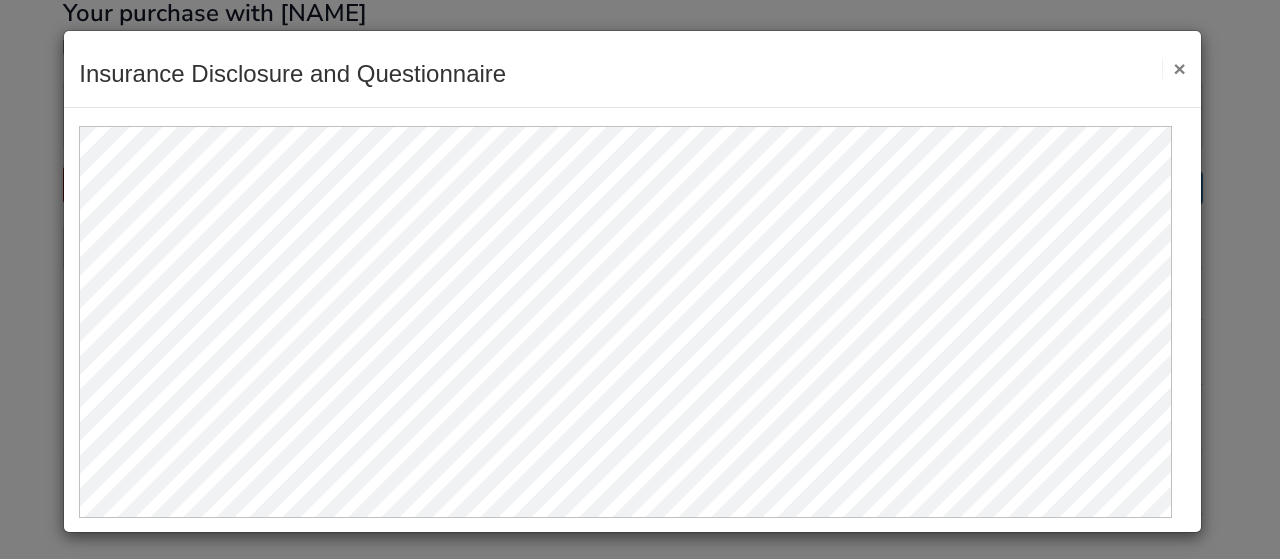 click on "×" at bounding box center [1173, 68] 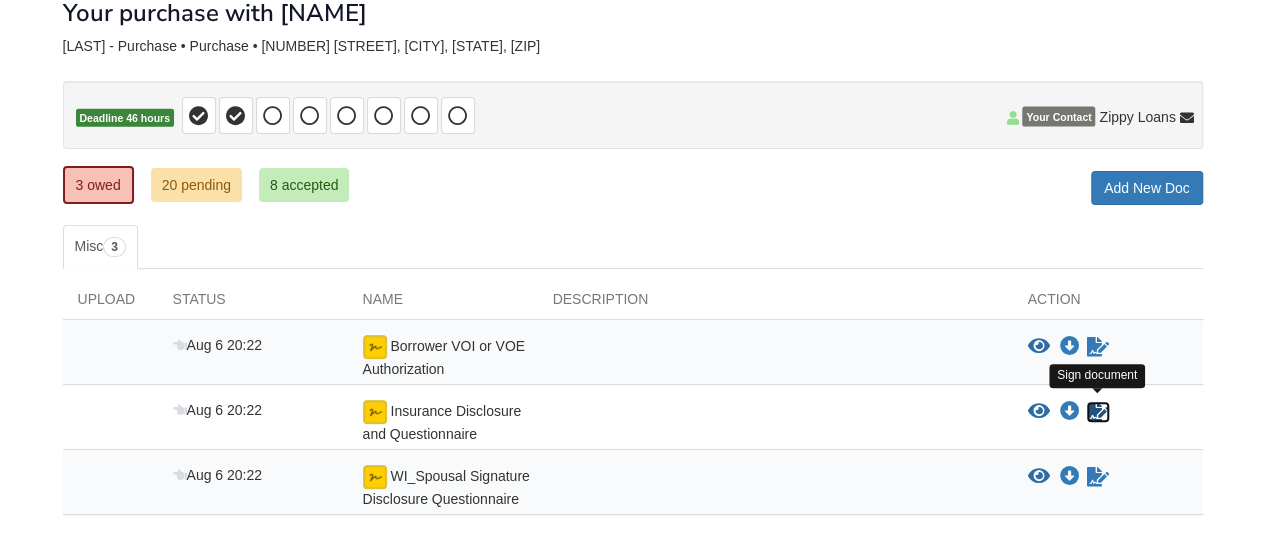 click at bounding box center (1098, 412) 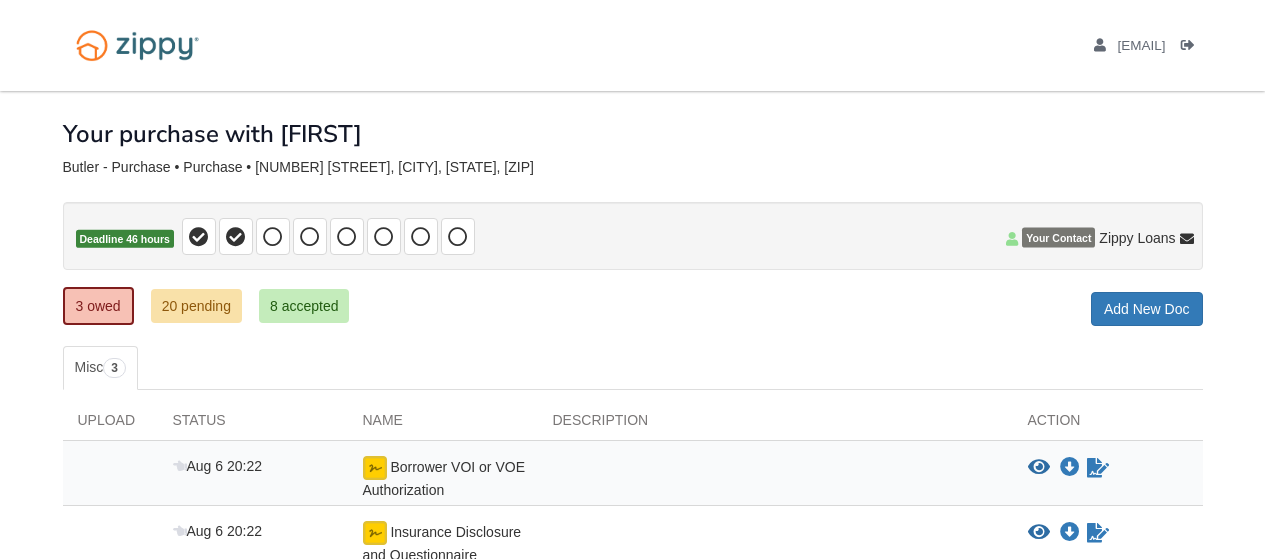 scroll, scrollTop: 232, scrollLeft: 0, axis: vertical 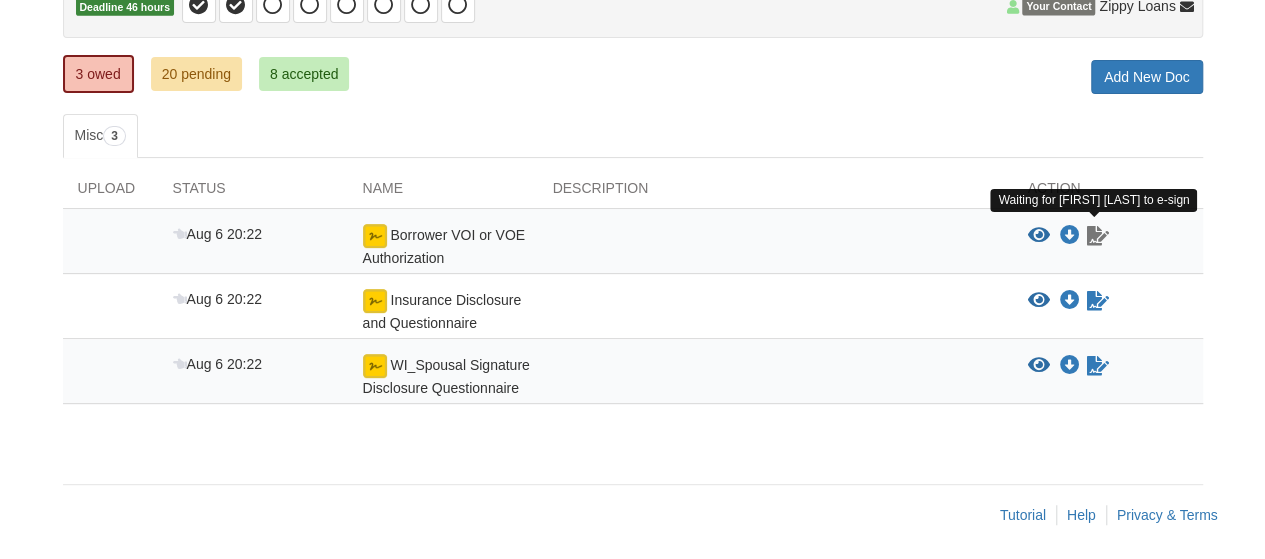 click at bounding box center [1098, 236] 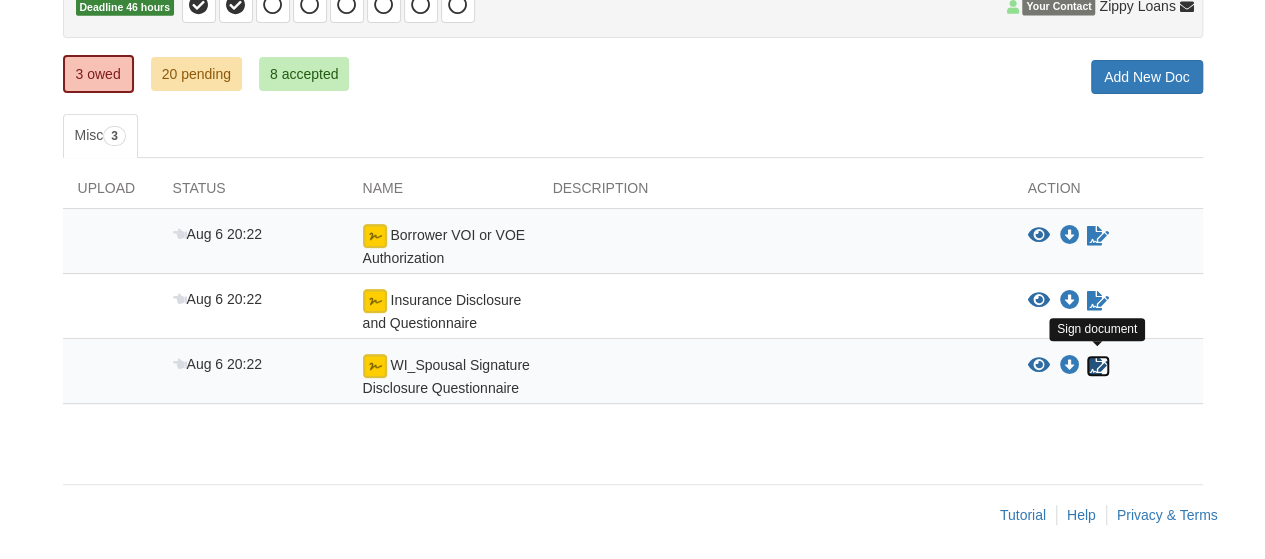 click at bounding box center [1098, 366] 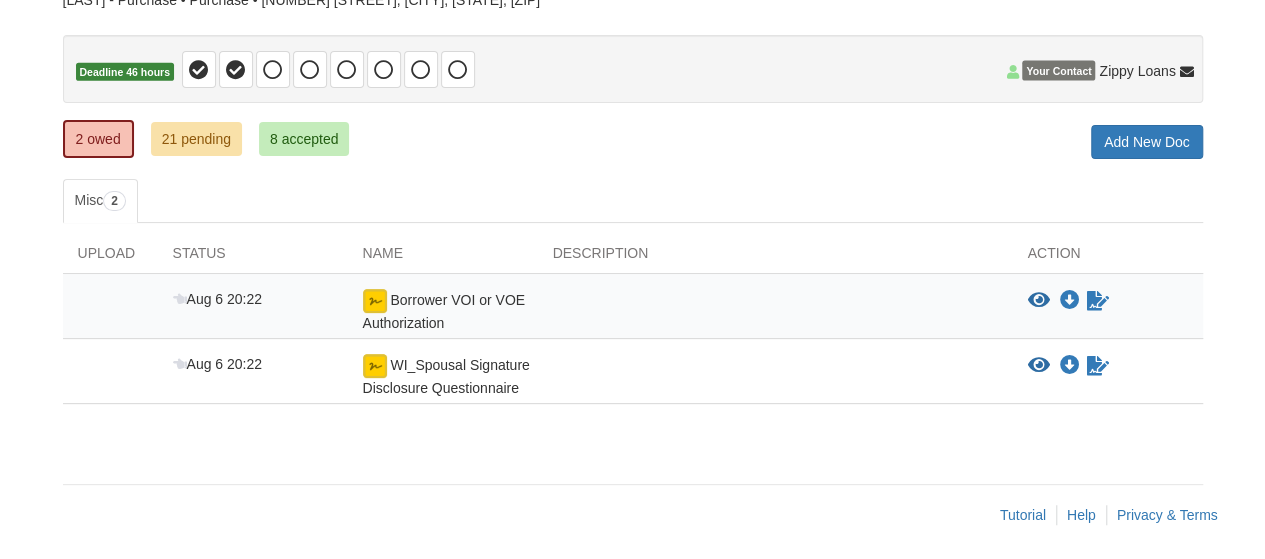 scroll, scrollTop: 67, scrollLeft: 0, axis: vertical 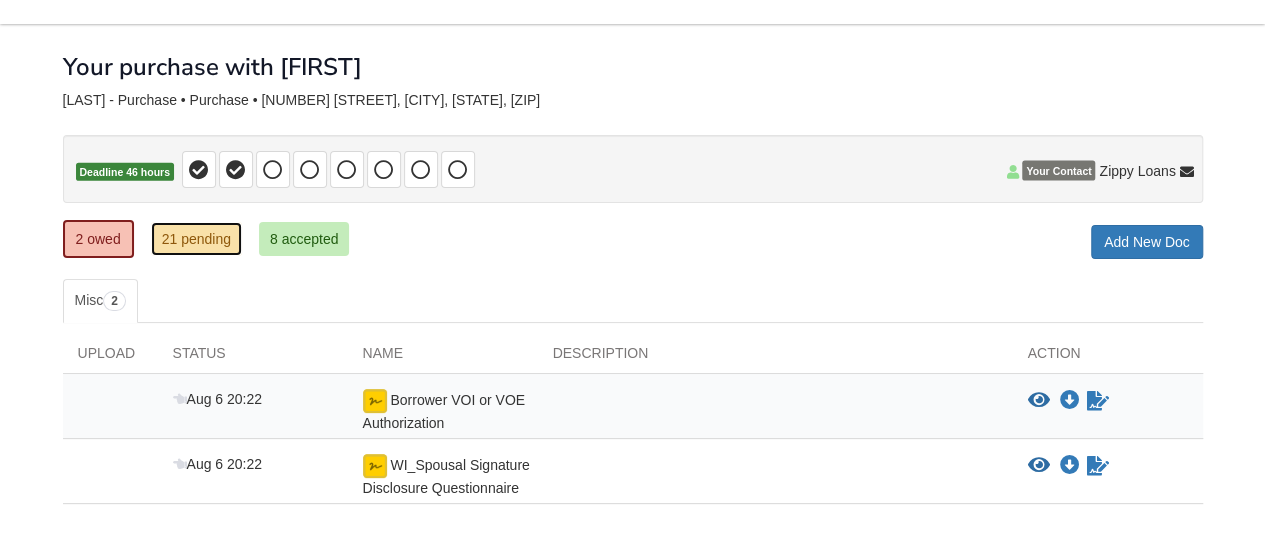 click on "21 pending" at bounding box center [196, 239] 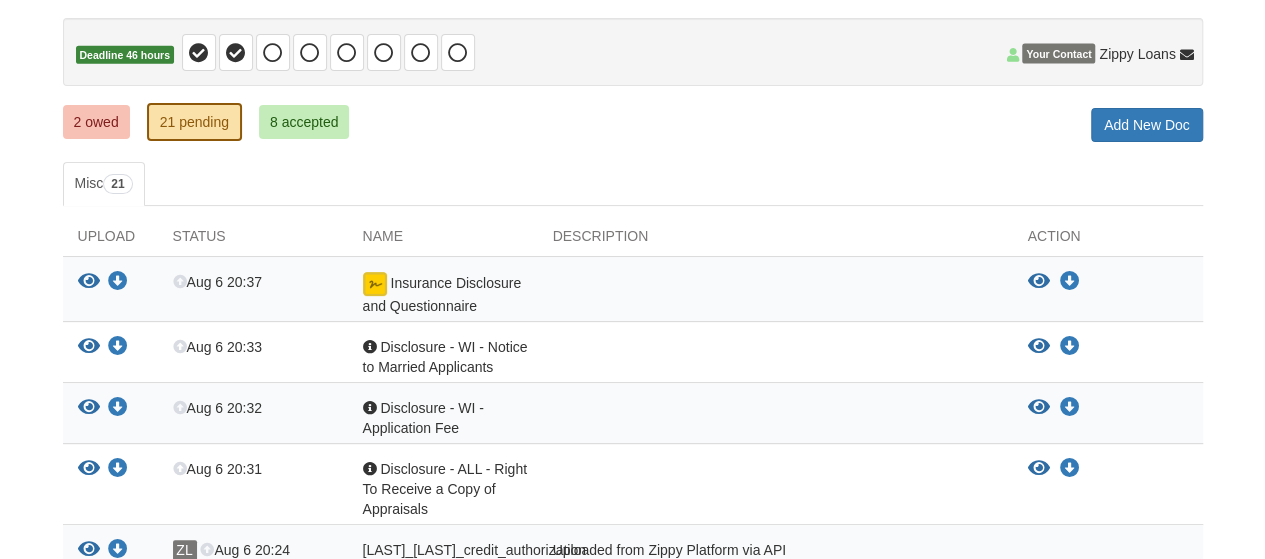 scroll, scrollTop: 0, scrollLeft: 0, axis: both 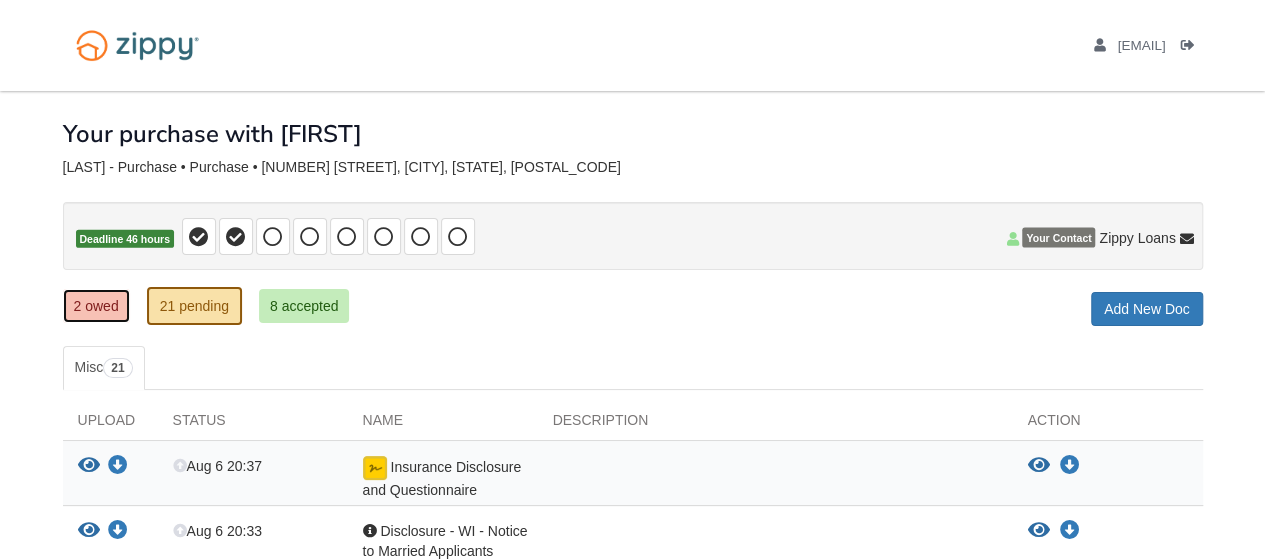 click on "2 owed" at bounding box center (96, 306) 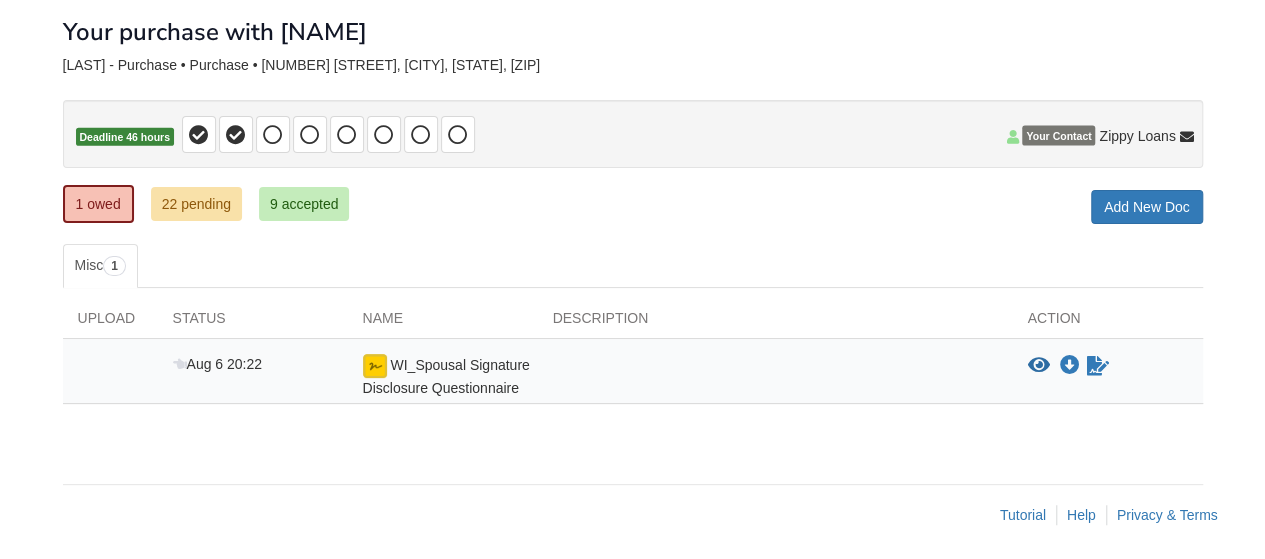 scroll, scrollTop: 102, scrollLeft: 0, axis: vertical 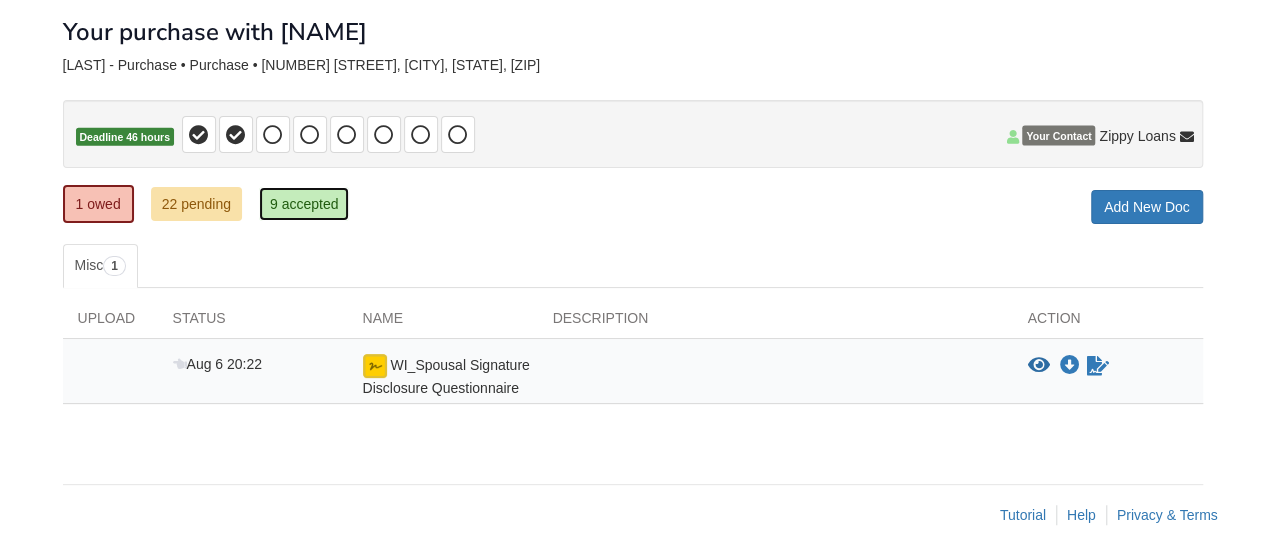 click on "9 accepted" at bounding box center (304, 204) 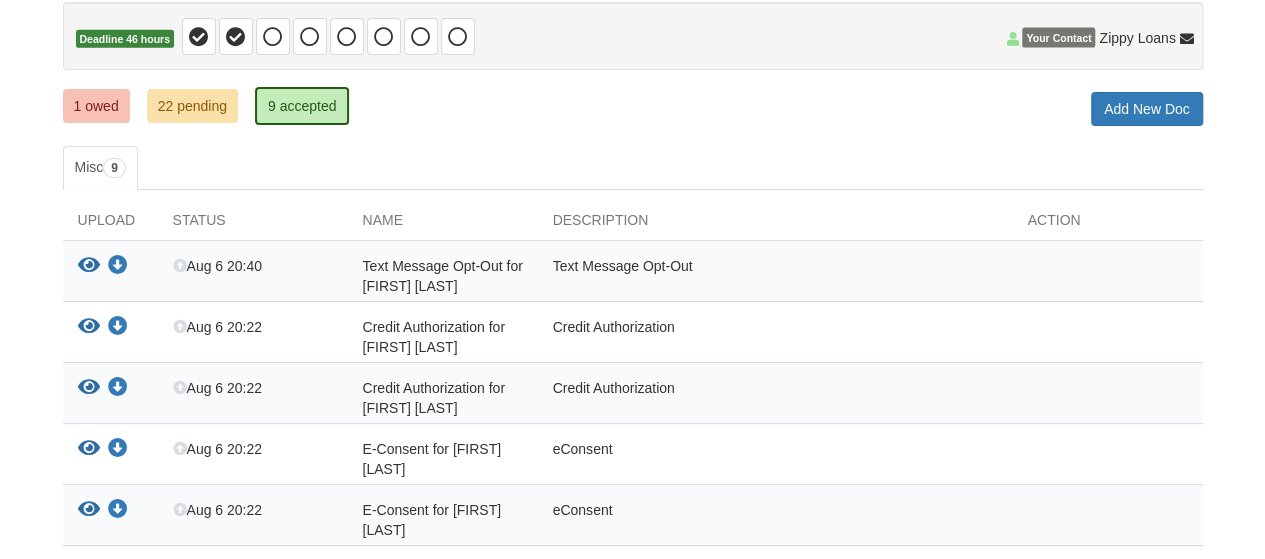 scroll, scrollTop: 200, scrollLeft: 0, axis: vertical 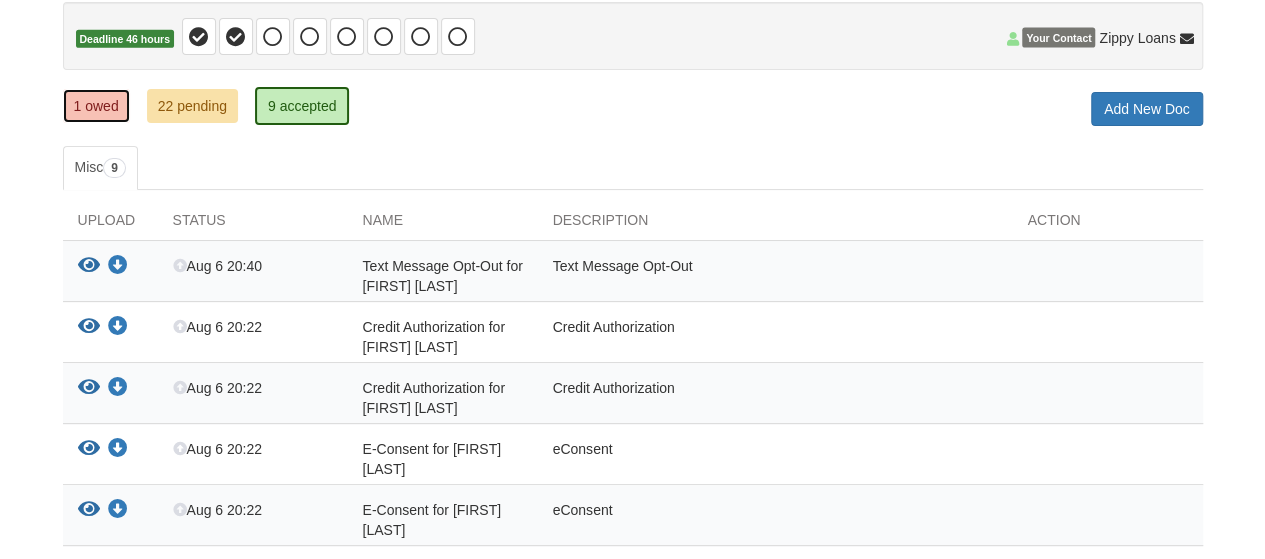 click on "1 owed" at bounding box center (96, 106) 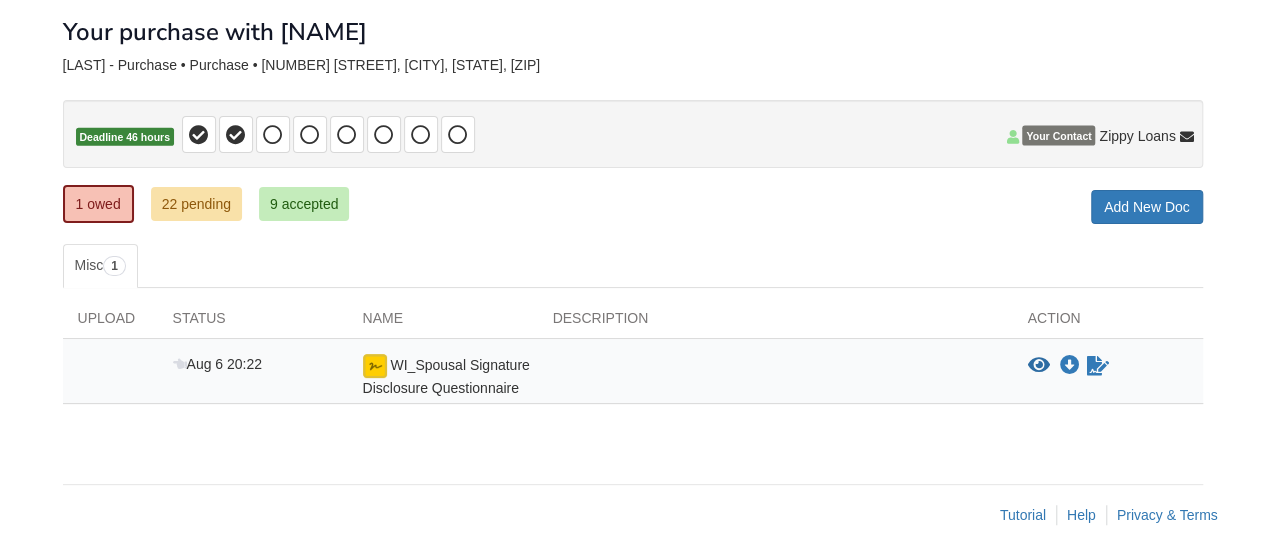 scroll, scrollTop: 102, scrollLeft: 0, axis: vertical 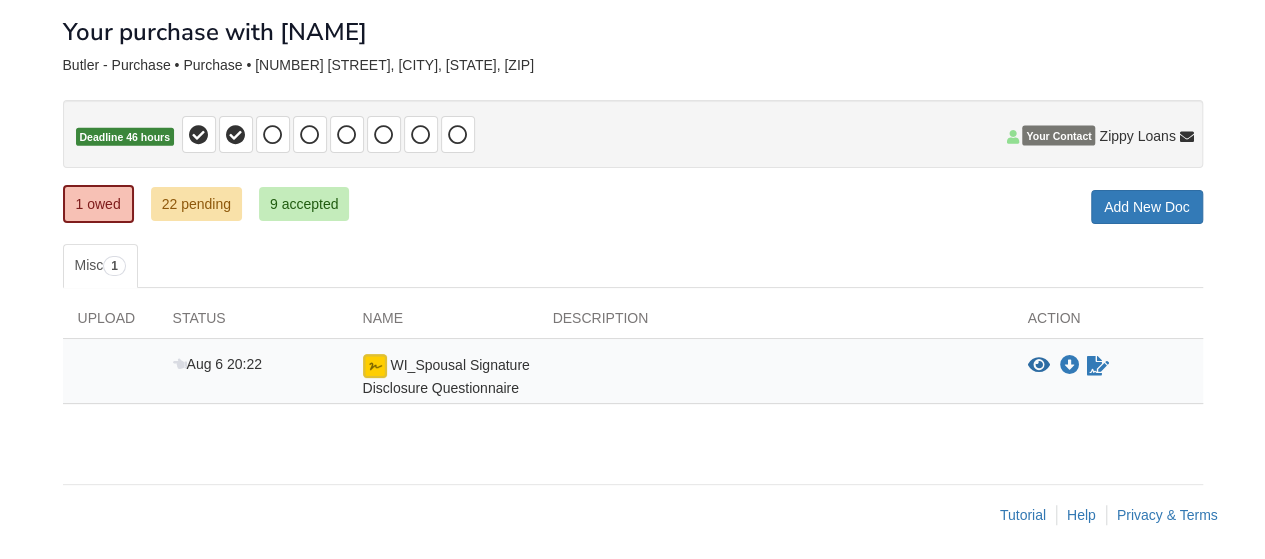 click on "Misc
1" at bounding box center [633, 266] 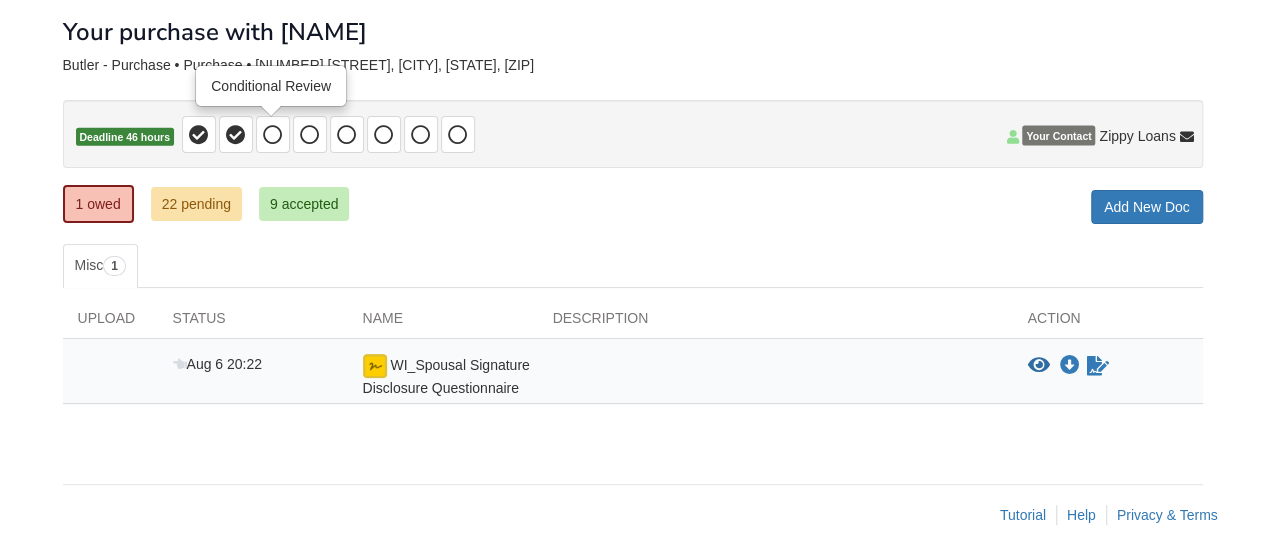 scroll, scrollTop: 102, scrollLeft: 0, axis: vertical 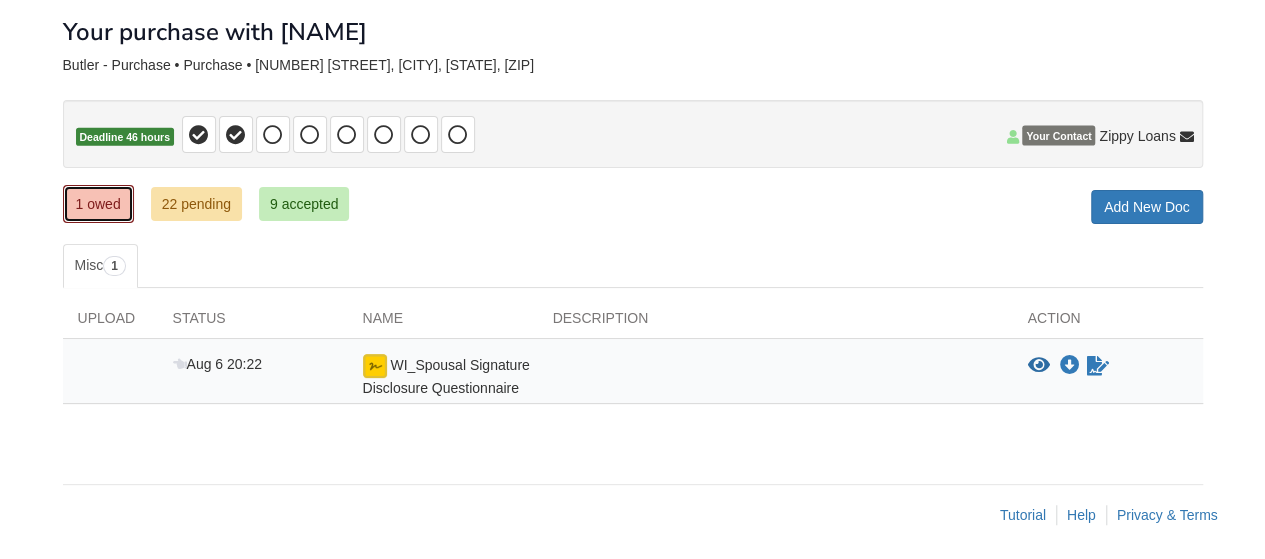 click on "1 owed" at bounding box center [98, 204] 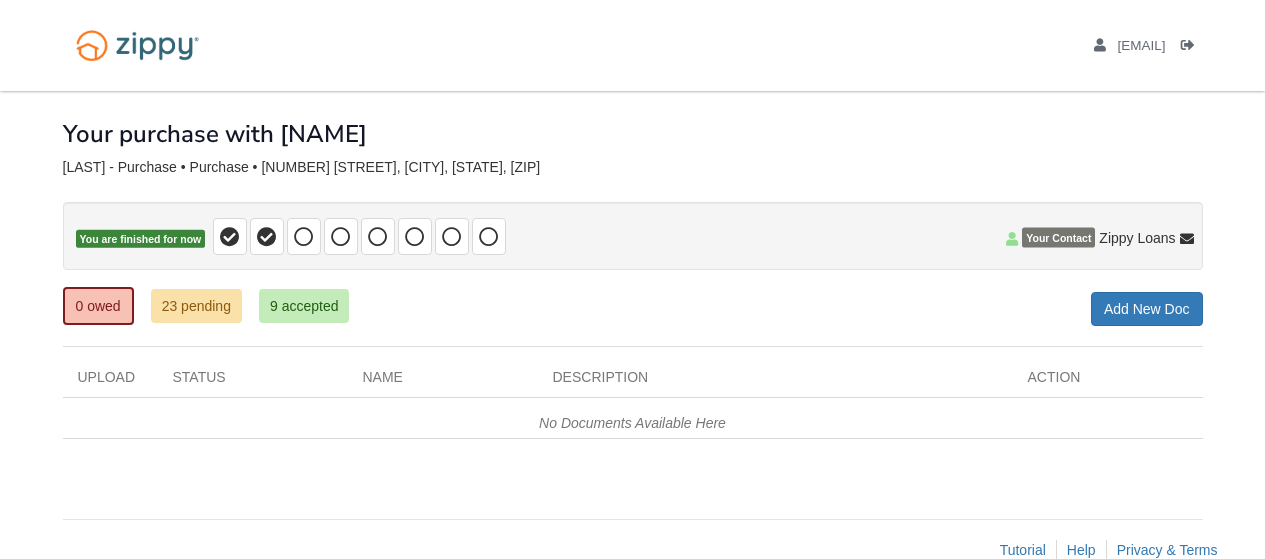 scroll, scrollTop: 0, scrollLeft: 0, axis: both 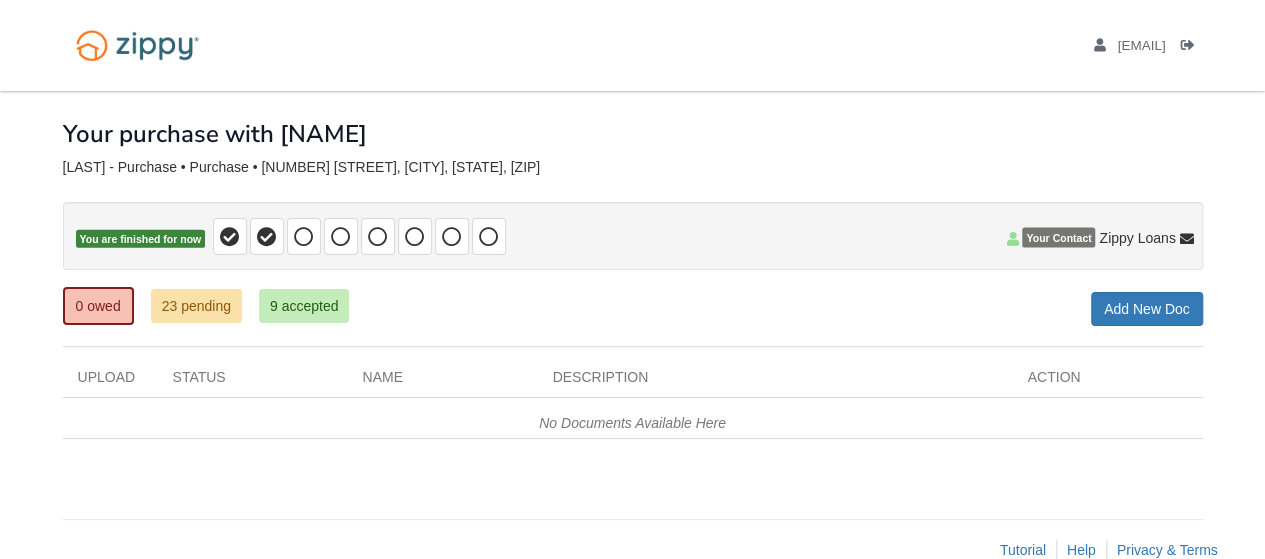 click on "[EMAIL]
Logout" at bounding box center (633, 45) 